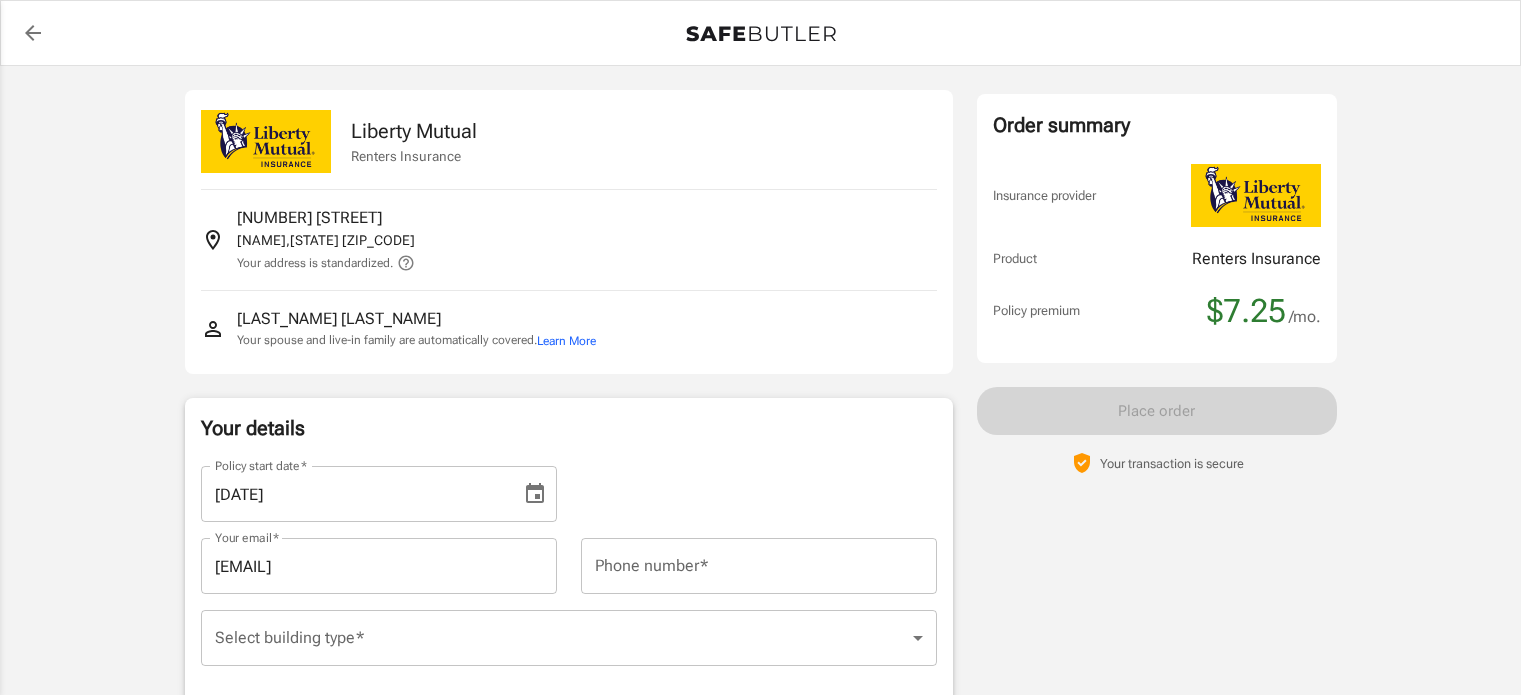 scroll, scrollTop: 112, scrollLeft: 0, axis: vertical 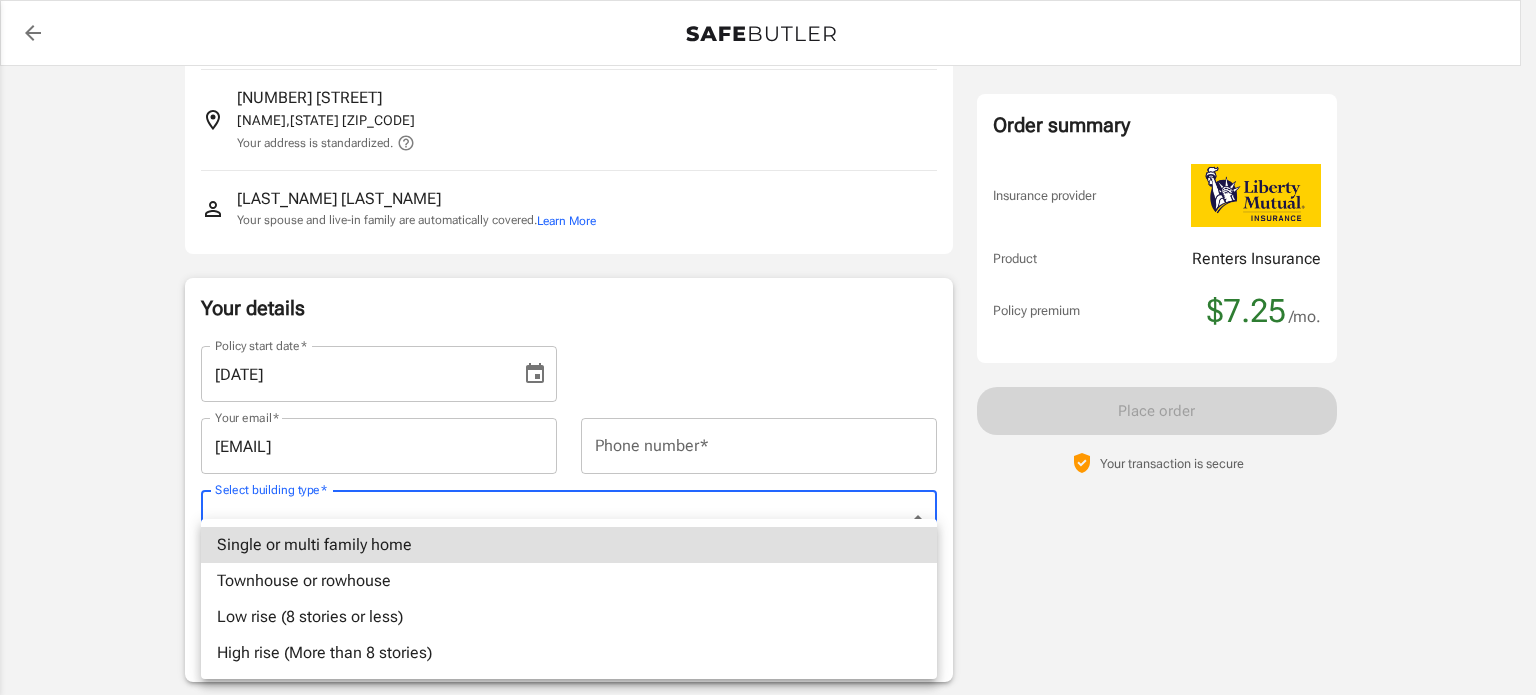 click on "Policy premium $ [PRICE] /mo [COMPANY] Renters Insurance 2014 [LAST_NAME] [LAST_NAME] [CITY] , [TX] [ZIP_CODE] Your address is standardized. [LAST_NAME] [LAST_NAME] Your spouse and live-in family are automatically covered. Learn More Your details Policy start date   * [DATE] Policy start date   * Your email   * [EMAIL] Your email   * Phone number   * Phone number   * Select building type   * ​ Select building type   * I've lived at the address for over 6 months. Previous Address Your Previous Address If you have lived at the insured address for less than 6 months, [COMPANY] requires your previous address. Street address Street address Apt, suite, etc. (optional) Apt, suite, etc. (optional) City City State Alabama Alaska Arizona Arkansas California Colorado Connecticut Delaware District Of Columbia Florida Georgia Hawaii Idaho Illinois Indiana Iowa Kansas Kentucky Louisiana Maine Maryland Massachusetts Michigan Minnesota Nevada" at bounding box center [768, 862] 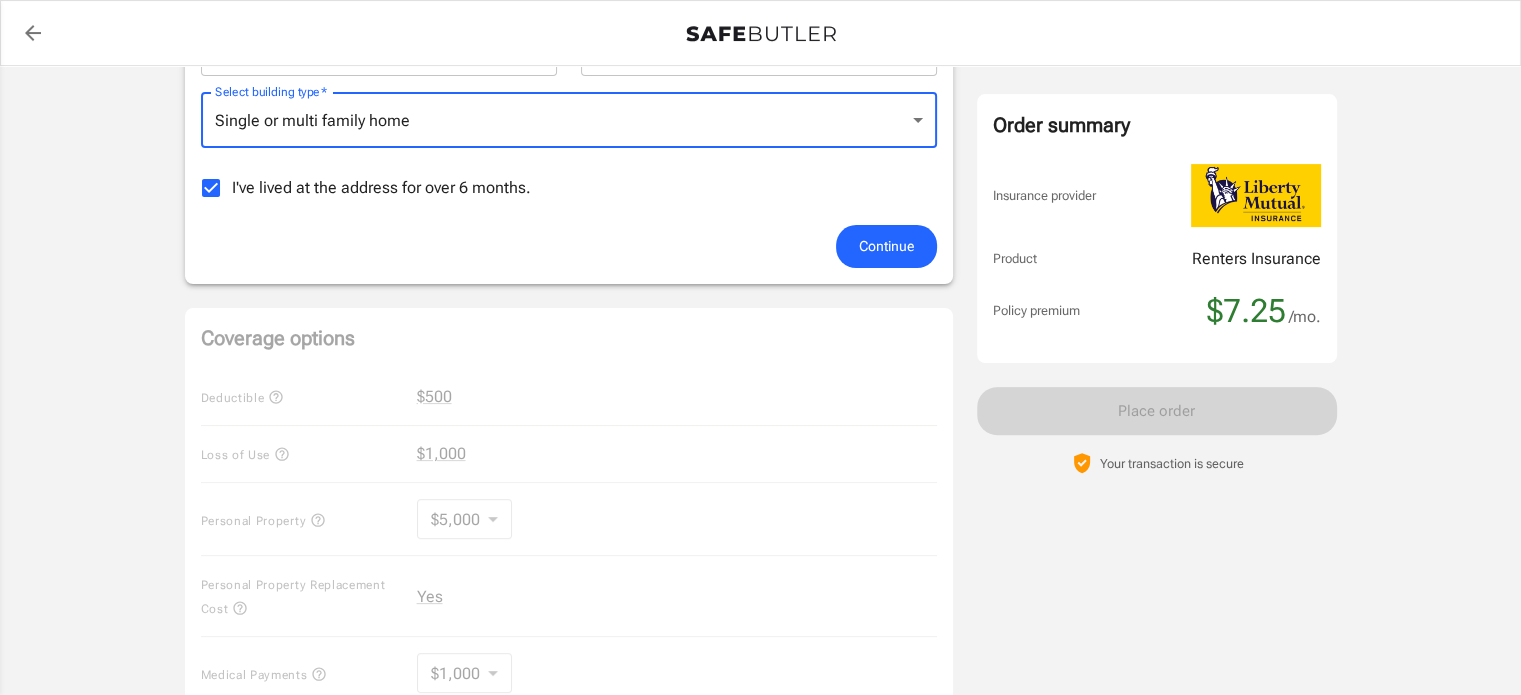 scroll, scrollTop: 516, scrollLeft: 0, axis: vertical 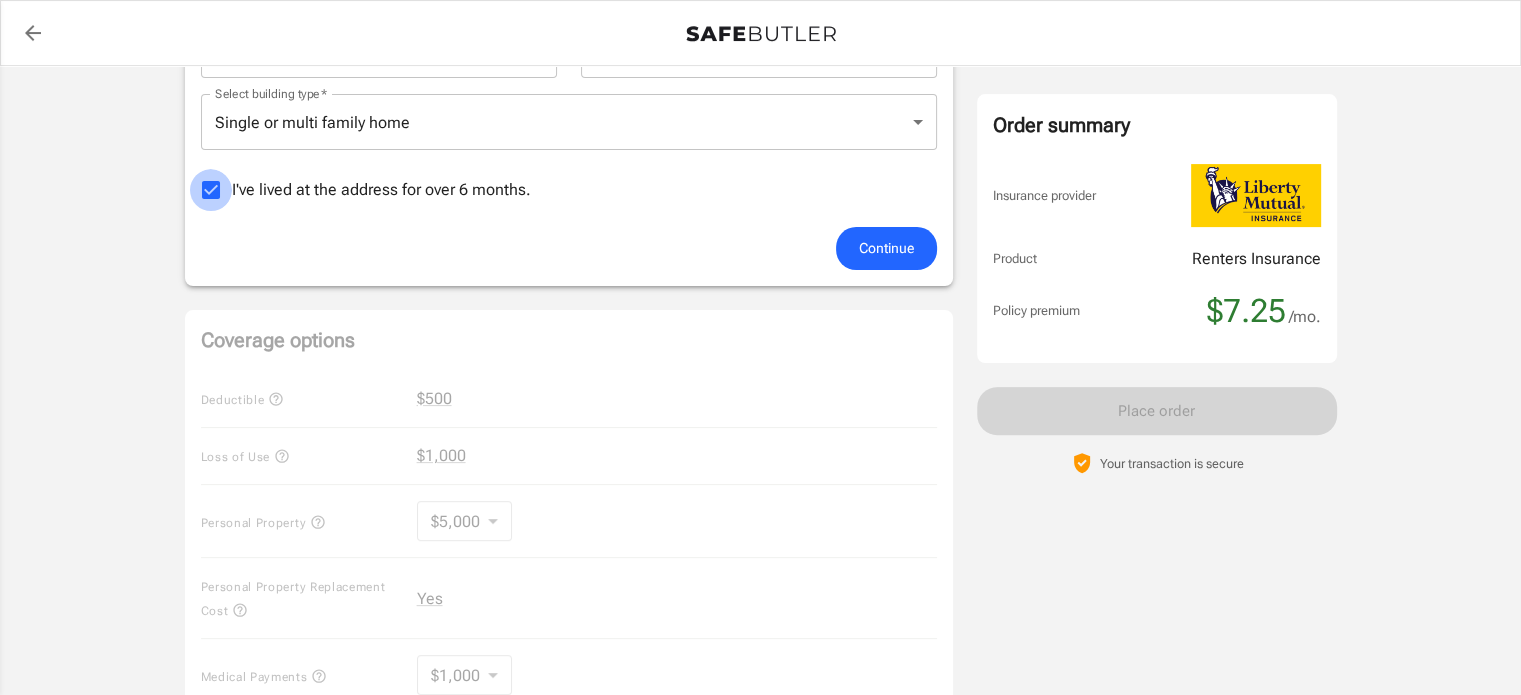 click on "I've lived at the address for over 6 months." at bounding box center [211, 190] 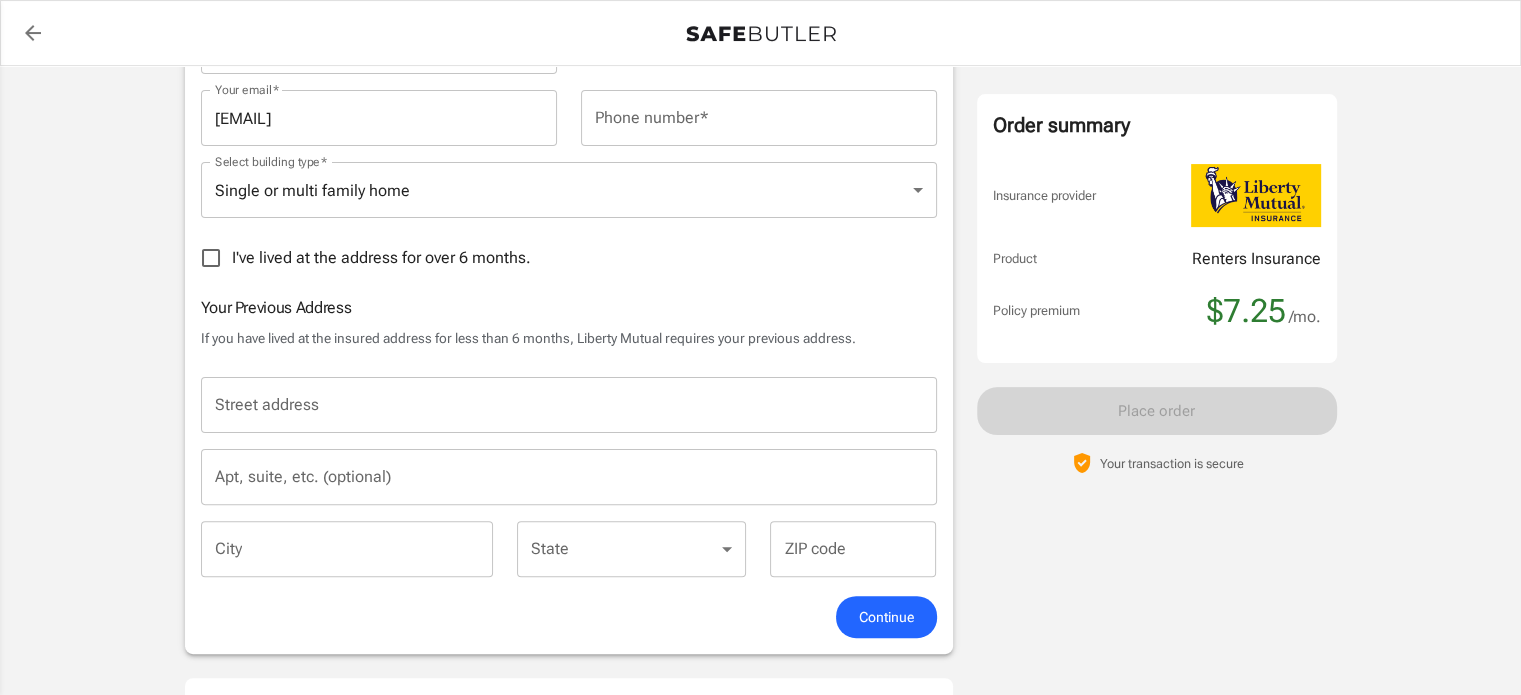 scroll, scrollTop: 448, scrollLeft: 0, axis: vertical 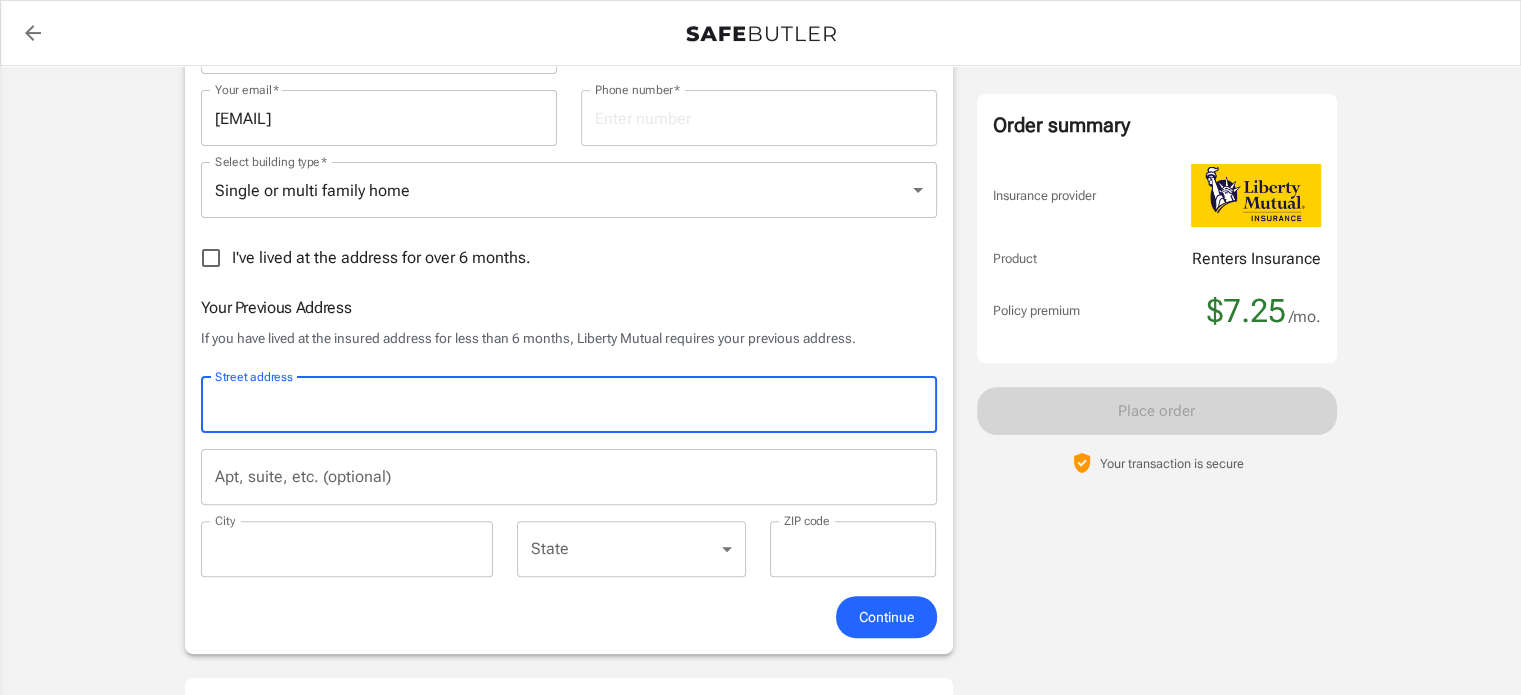 type on "[NUMBER] [STREET]" 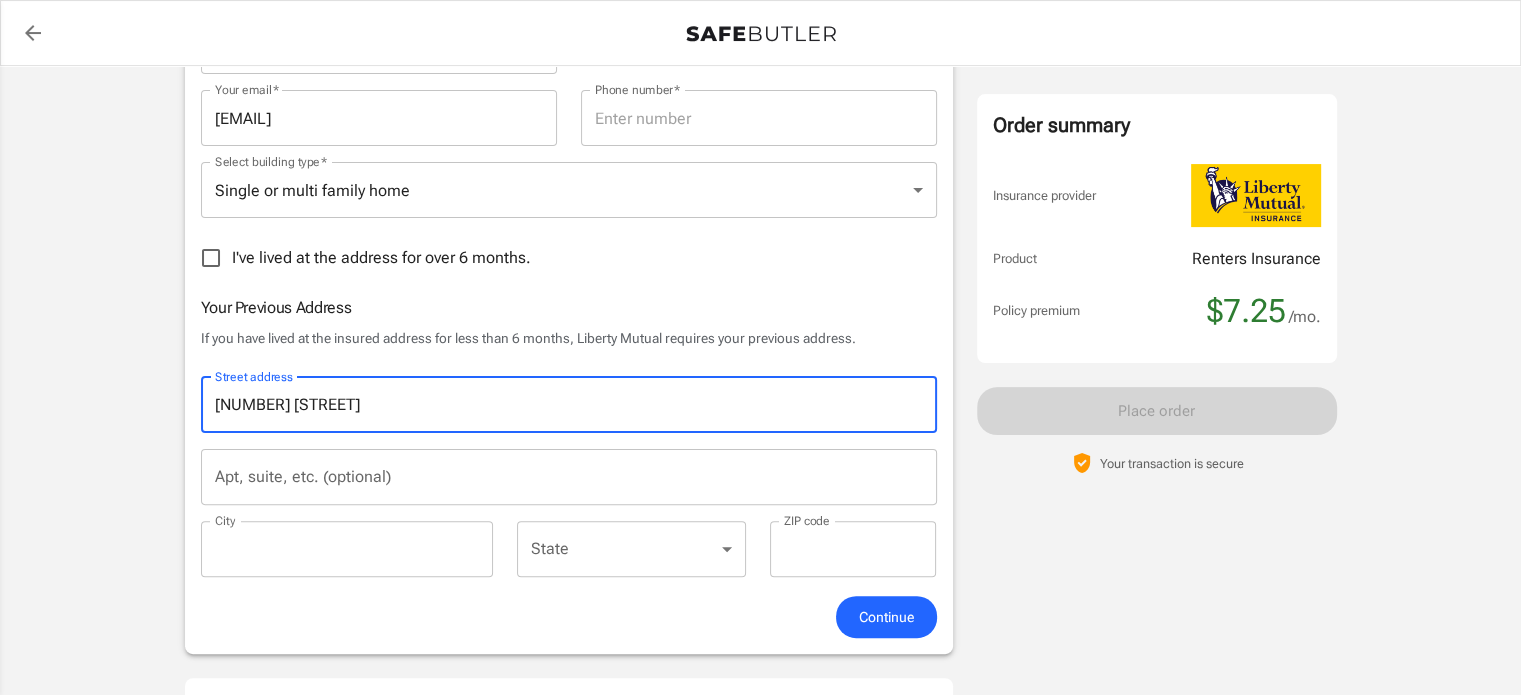 type on "[PHONE]" 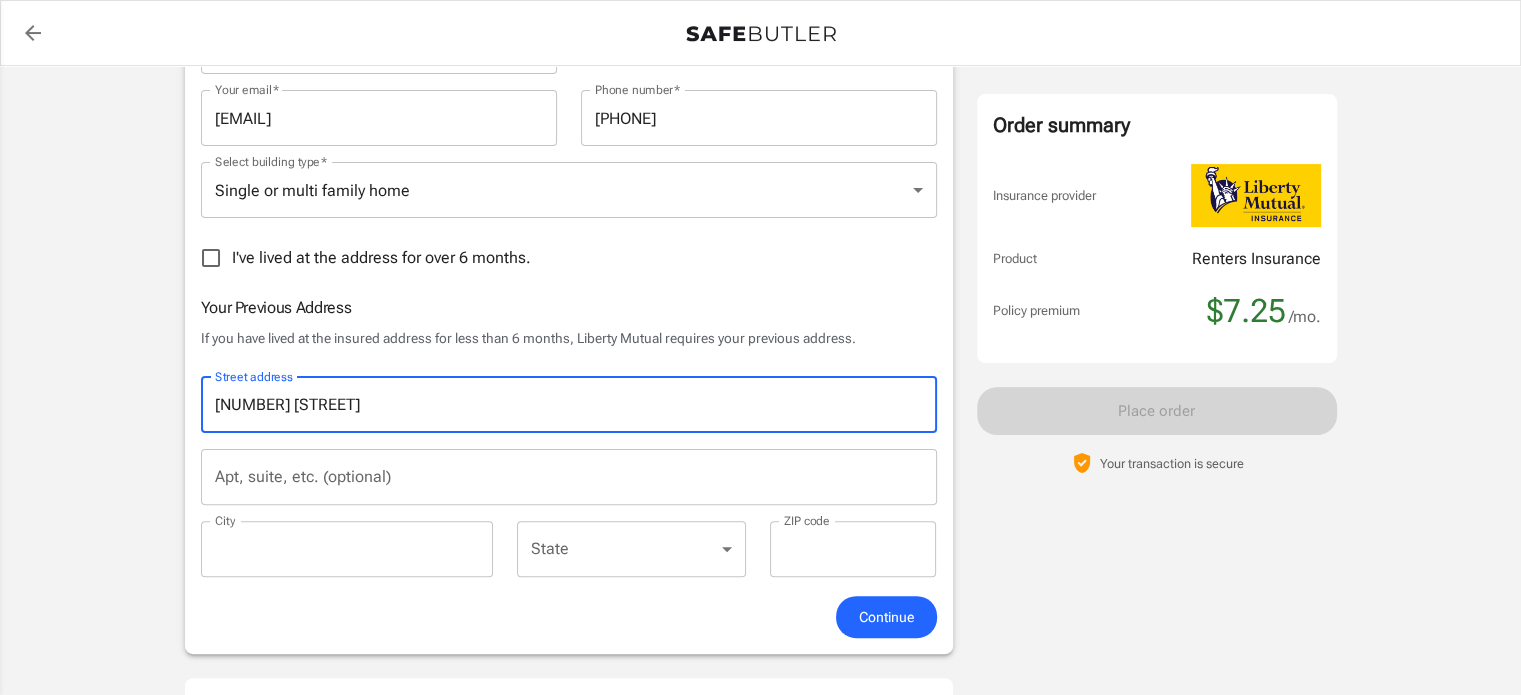 type on "[CITY]" 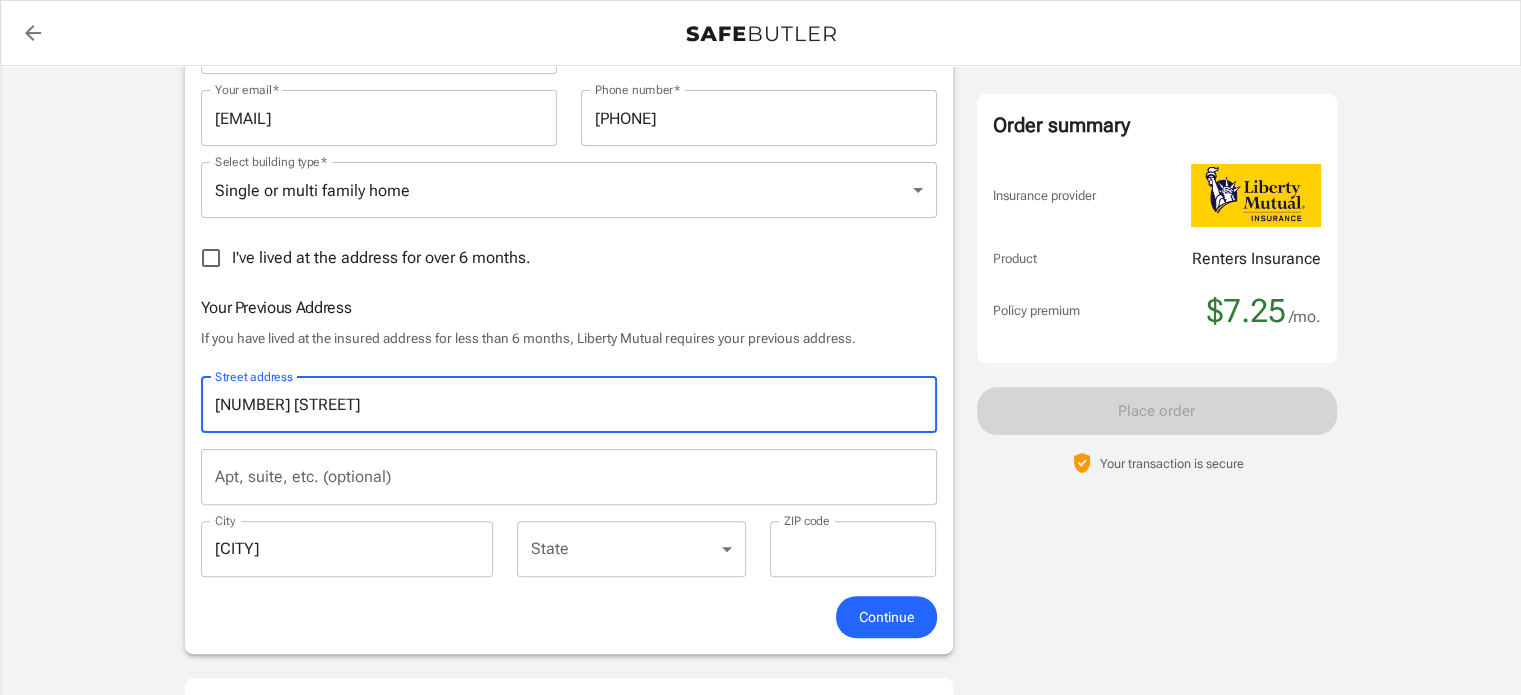 type on "[ZIP_CODE]" 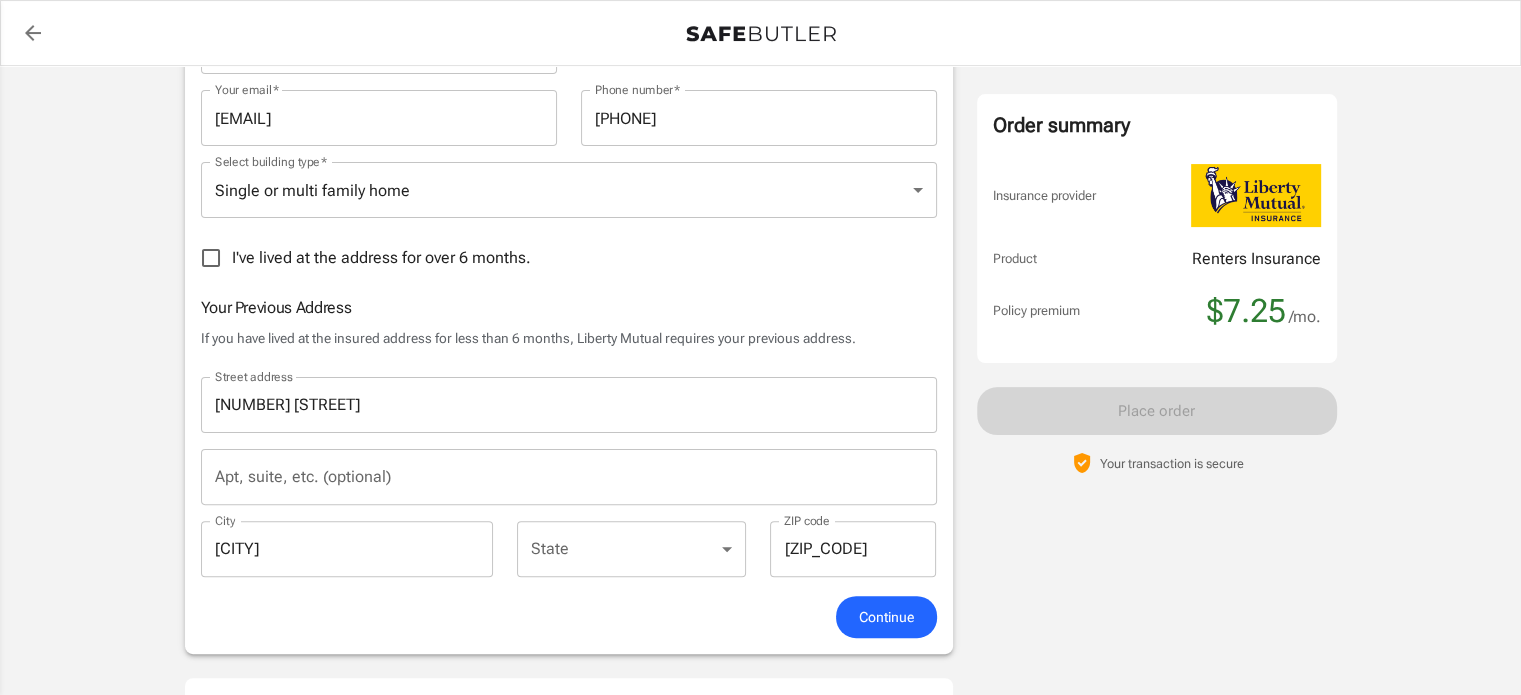 click on "Order summary Insurance provider Product Renters Insurance Policy premium $[PRICE] /mo. Online purchase discount applied. Payment frequency No additional fees. Today's Due $[PRICE] Place order Your transaction is secure" at bounding box center [1157, 647] 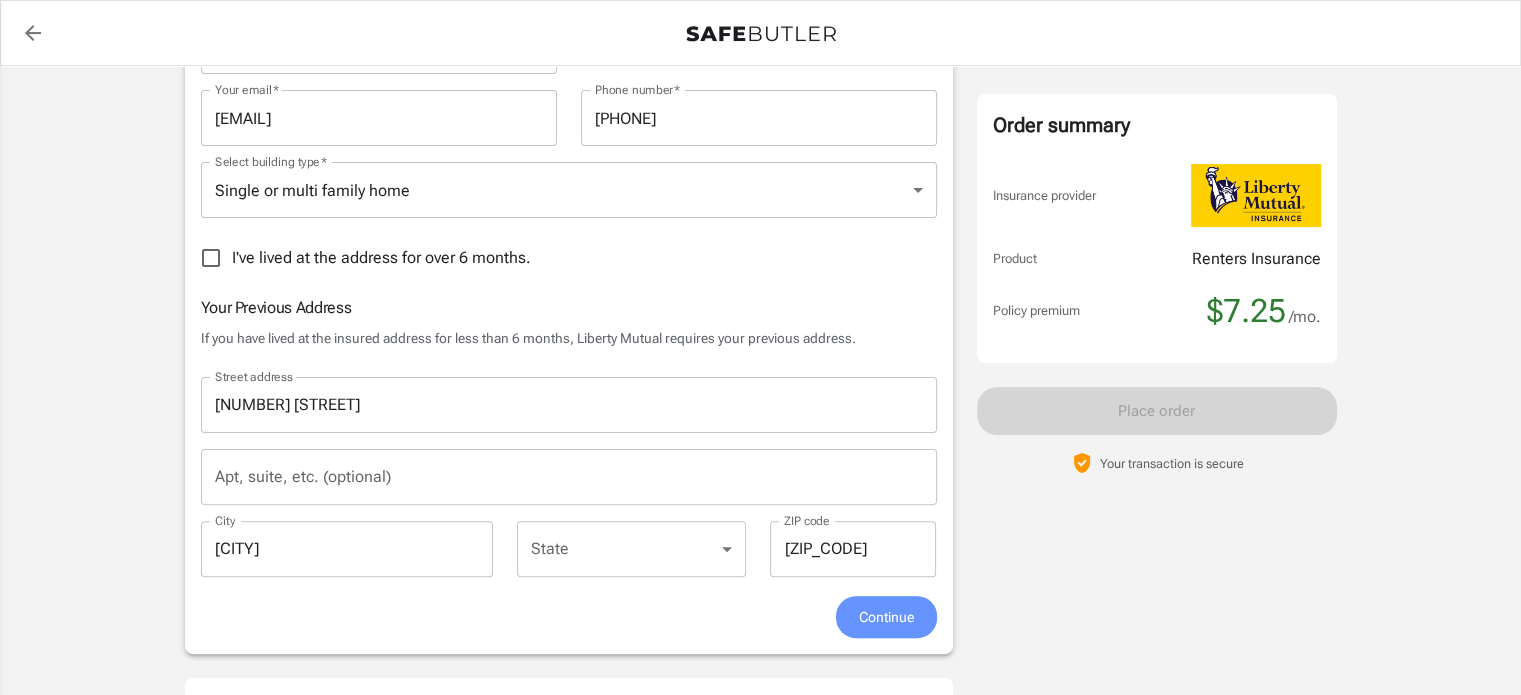 click on "Continue" at bounding box center [886, 617] 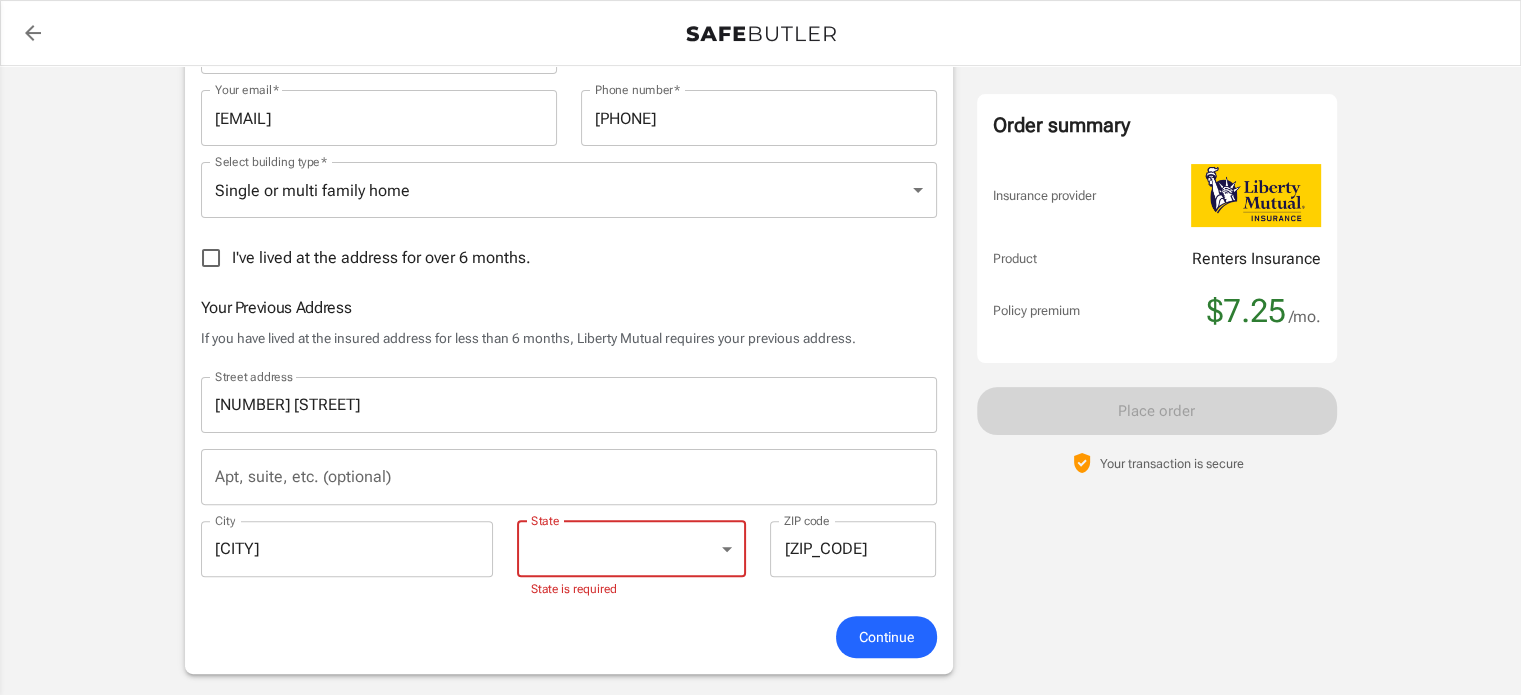 click on "Alabama Alaska Arizona Arkansas California Colorado Connecticut Delaware District Of Columbia Florida Georgia Hawaii Idaho Illinois Indiana Iowa Kansas Kentucky Louisiana Maine Maryland Massachusetts Michigan Minnesota Mississippi Missouri Montana Nebraska Nevada New Hampshire New Jersey New Mexico New York North Carolina North Dakota Ohio Oklahoma Oregon Pennsylvania Rhode Island South Carolina South Dakota Tennessee Texas Utah Vermont Virginia Washington West Virginia Wisconsin Wyoming" at bounding box center [631, 549] 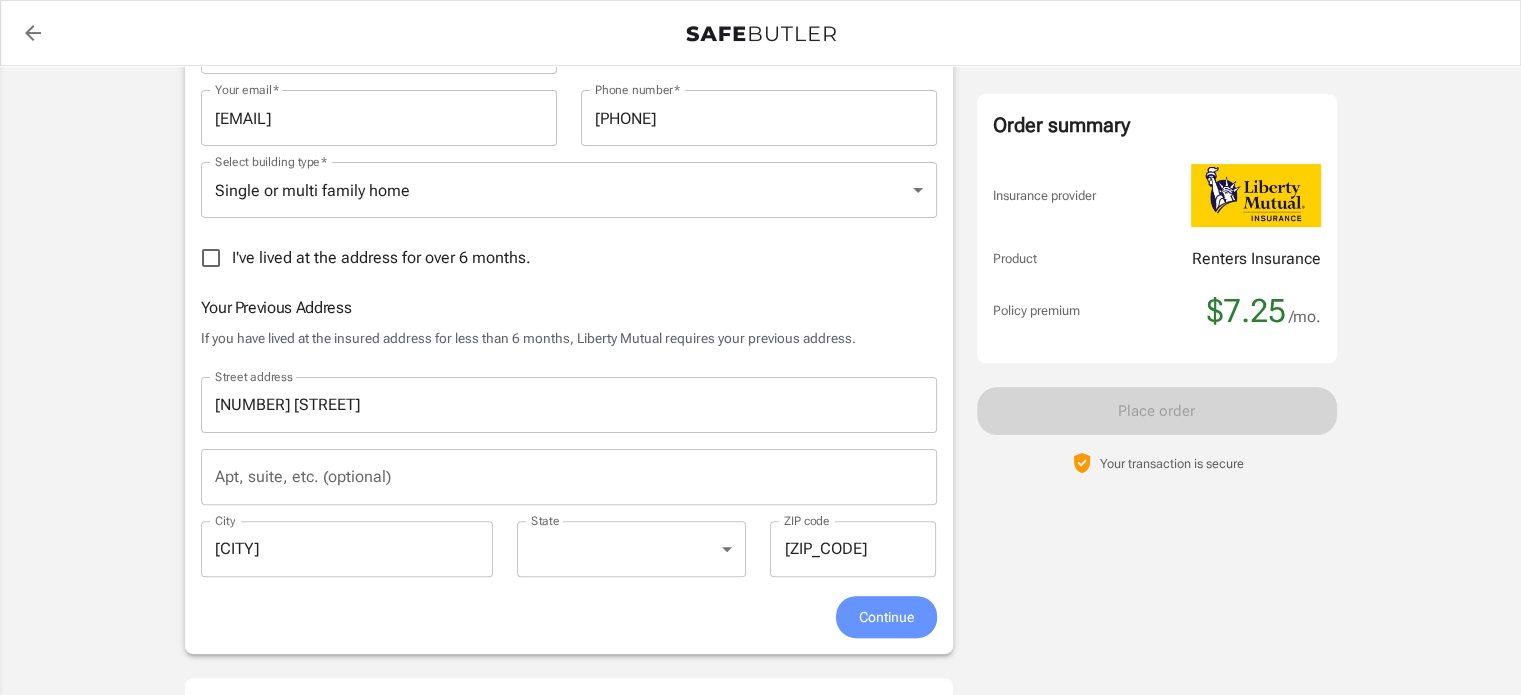 click on "Continue" at bounding box center (886, 617) 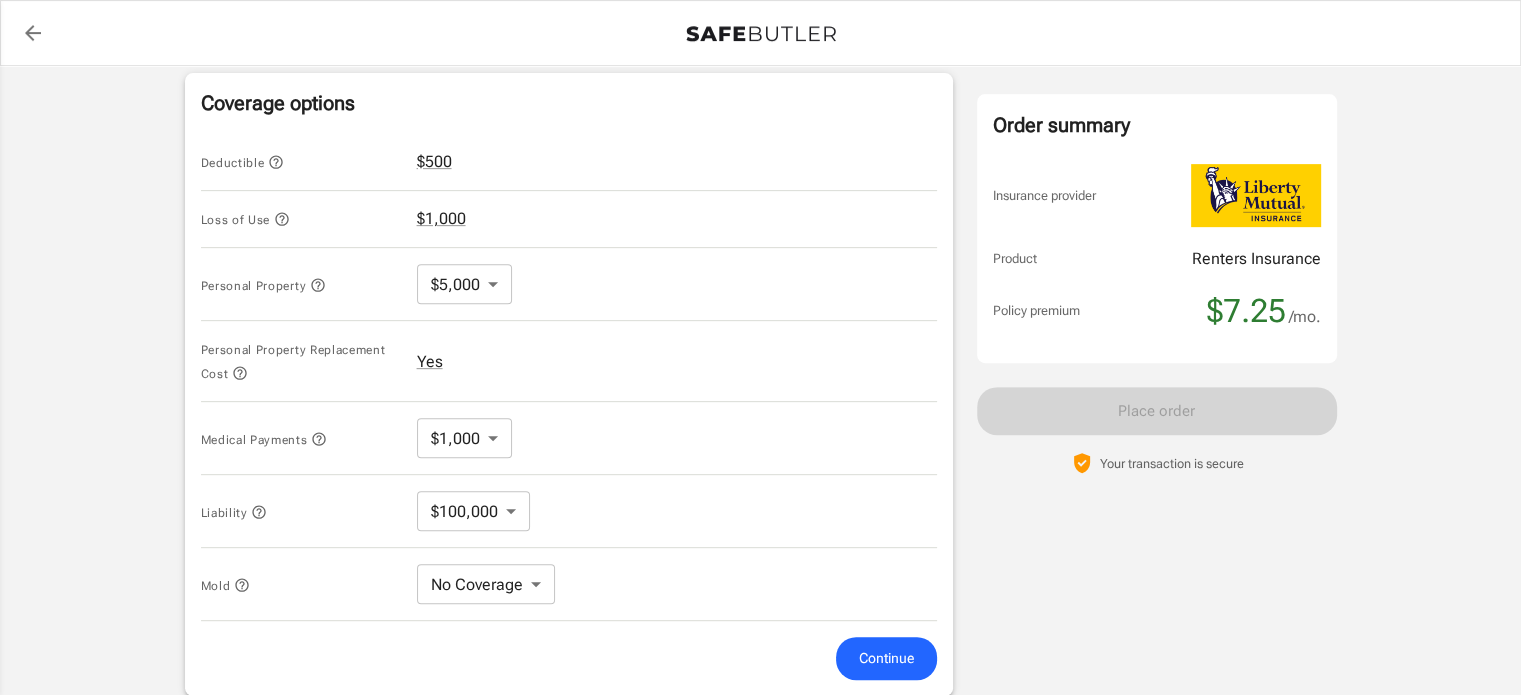 scroll, scrollTop: 862, scrollLeft: 0, axis: vertical 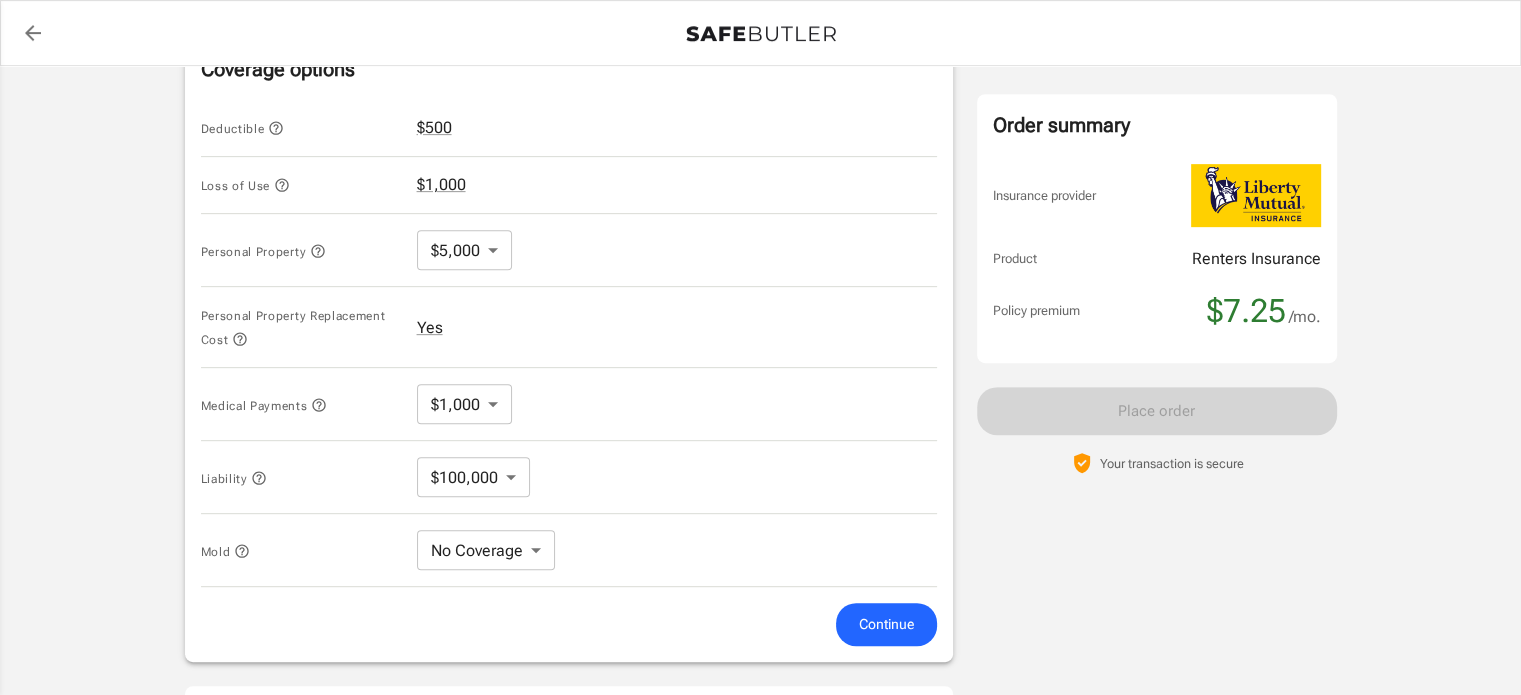 click on "Policy premium $ [PRICE] /mo [COMPANY] Renters Insurance 2014 [LAST_NAME] [LAST_NAME] [CITY] , [STATE] [ZIP_CODE] Your address is standardized. [LAST_NAME] [LAST_NAME] Your spouse and live-in family are automatically covered. Learn More Your details Policy start date [DATE] Email [EMAIL] Phone [PHONE] Building type Single or multi family home Lived for over 6 months No Previous Address 3550 [STREET_NAME] Dr [CITY] [STATE] [ZIP_CODE] Change Coverage options Deductible $[PRICE] Loss of Use $[PRICE] Personal Property $[PRICE] Personal Property Replacement Cost Yes Medical Payments $[PRICE] Liability $[PRICE] Mold No Coverage No Coverage Continue Payment method Choose a payment method Choose a payment method Add payment method Optional settings Add landlord as interested party Order summary Insurance provider Product Renters Insurance Policy premium $[PRICE] /mo. Online purchase discount applied. Payment frequency Today's Due ." at bounding box center [760, 157] 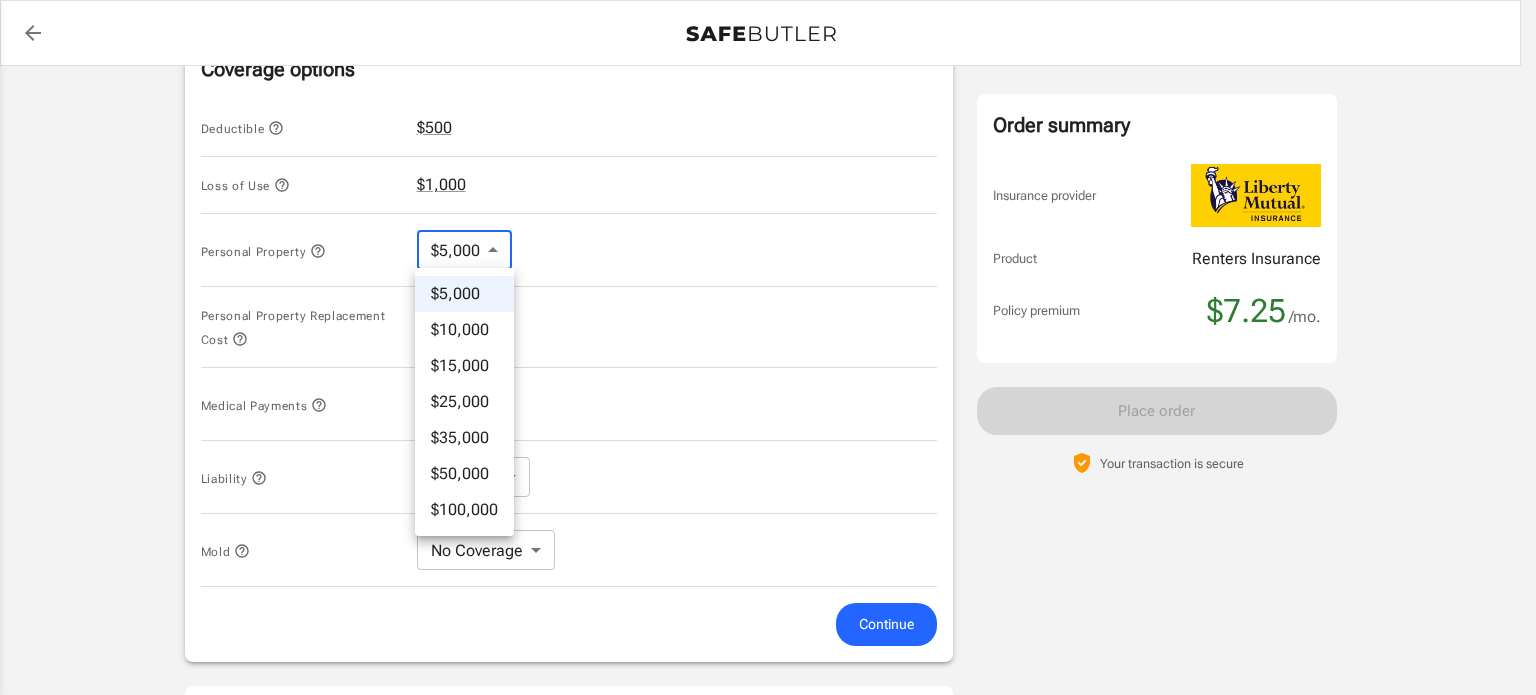 click at bounding box center [768, 347] 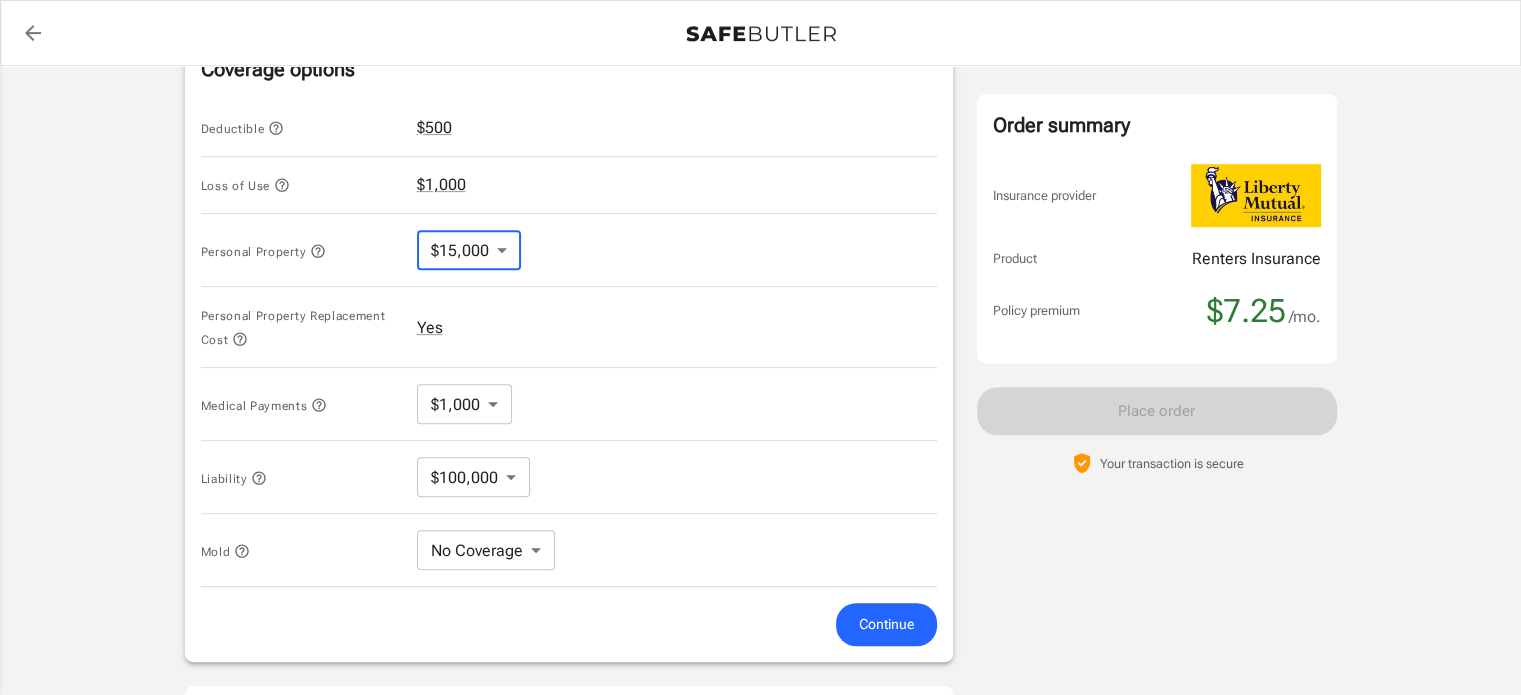 click on "Continue" at bounding box center (886, 624) 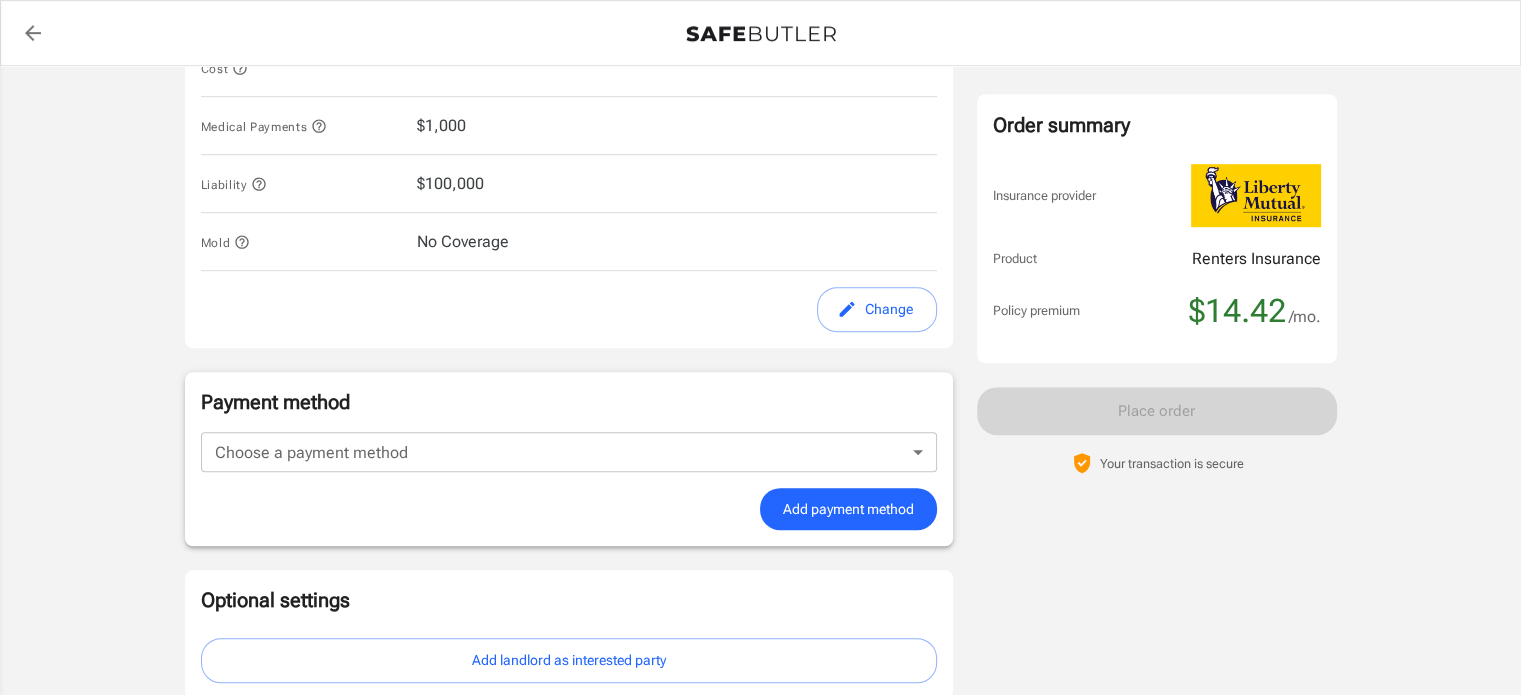 scroll, scrollTop: 1284, scrollLeft: 0, axis: vertical 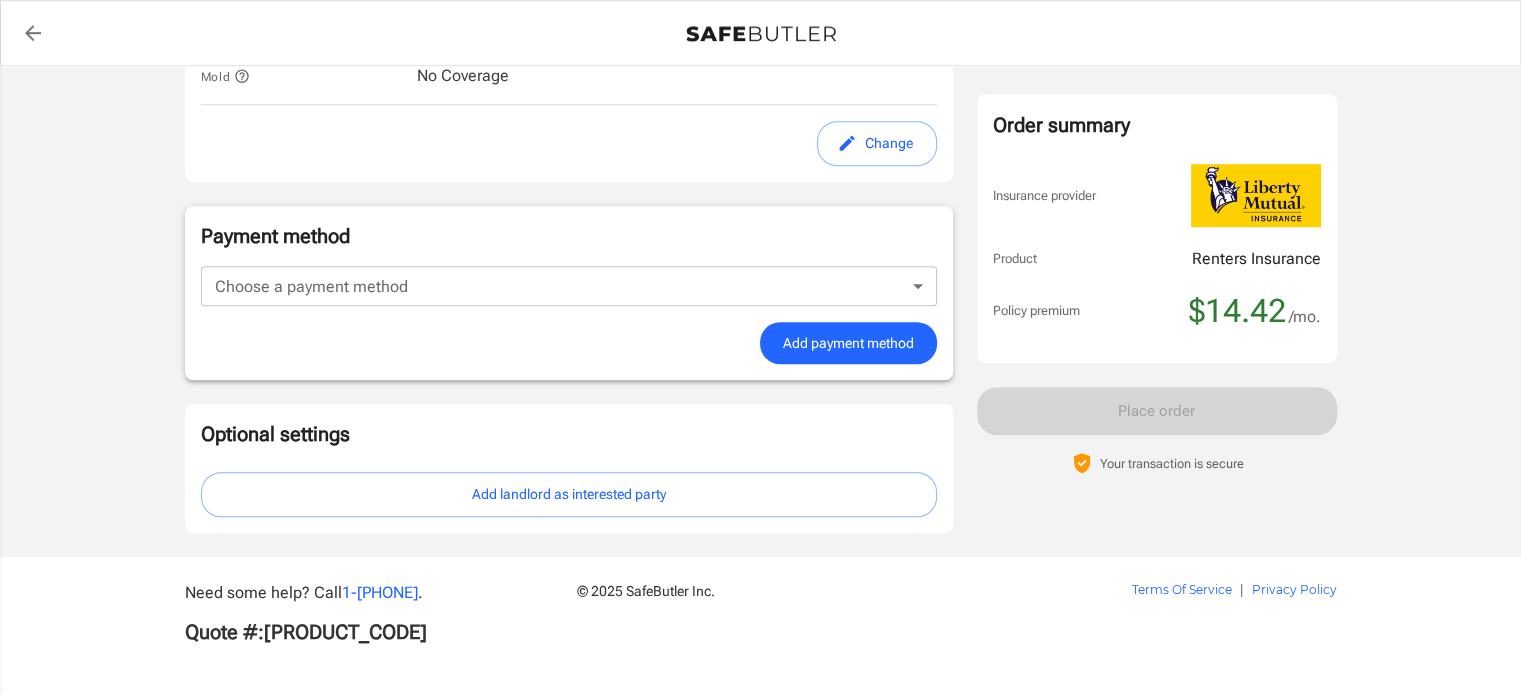 click on "Add landlord as interested party" at bounding box center [569, 494] 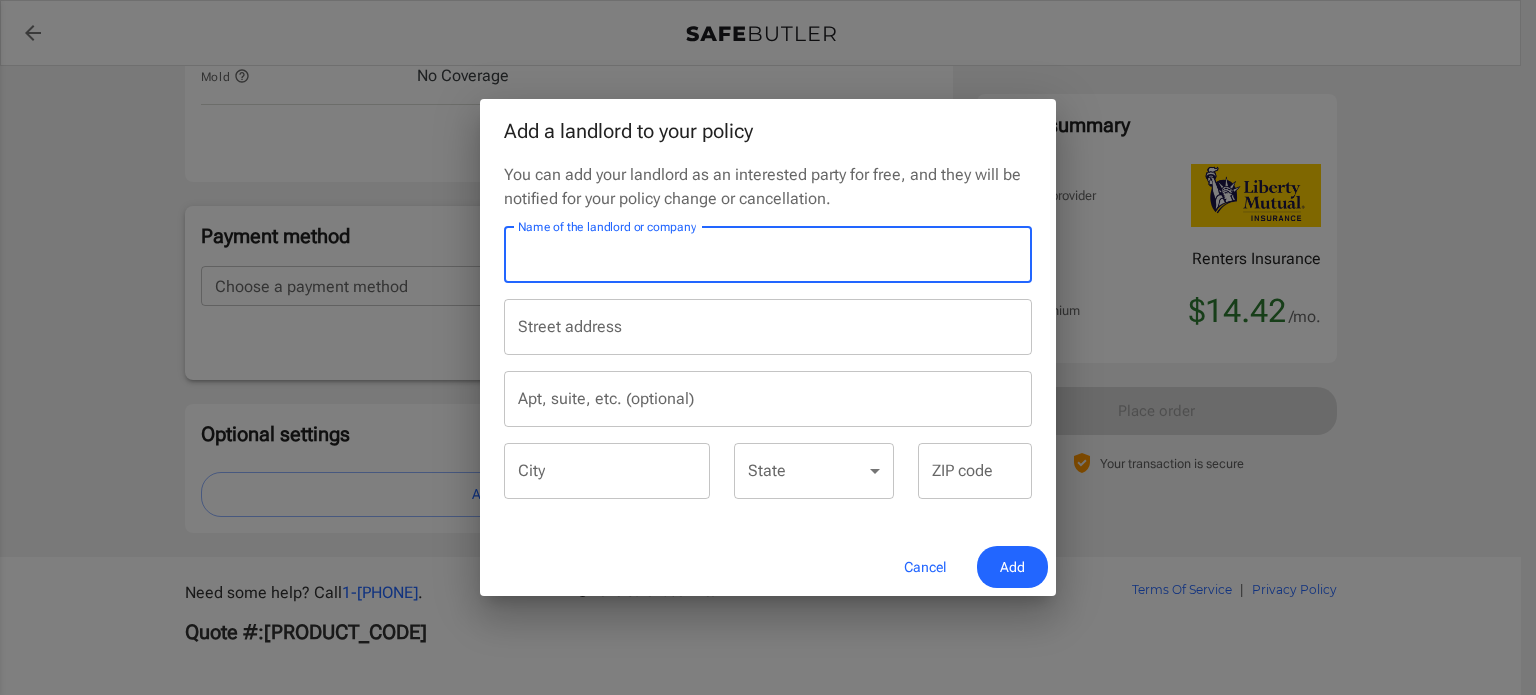 click on "Name of the landlord or company" at bounding box center (768, 255) 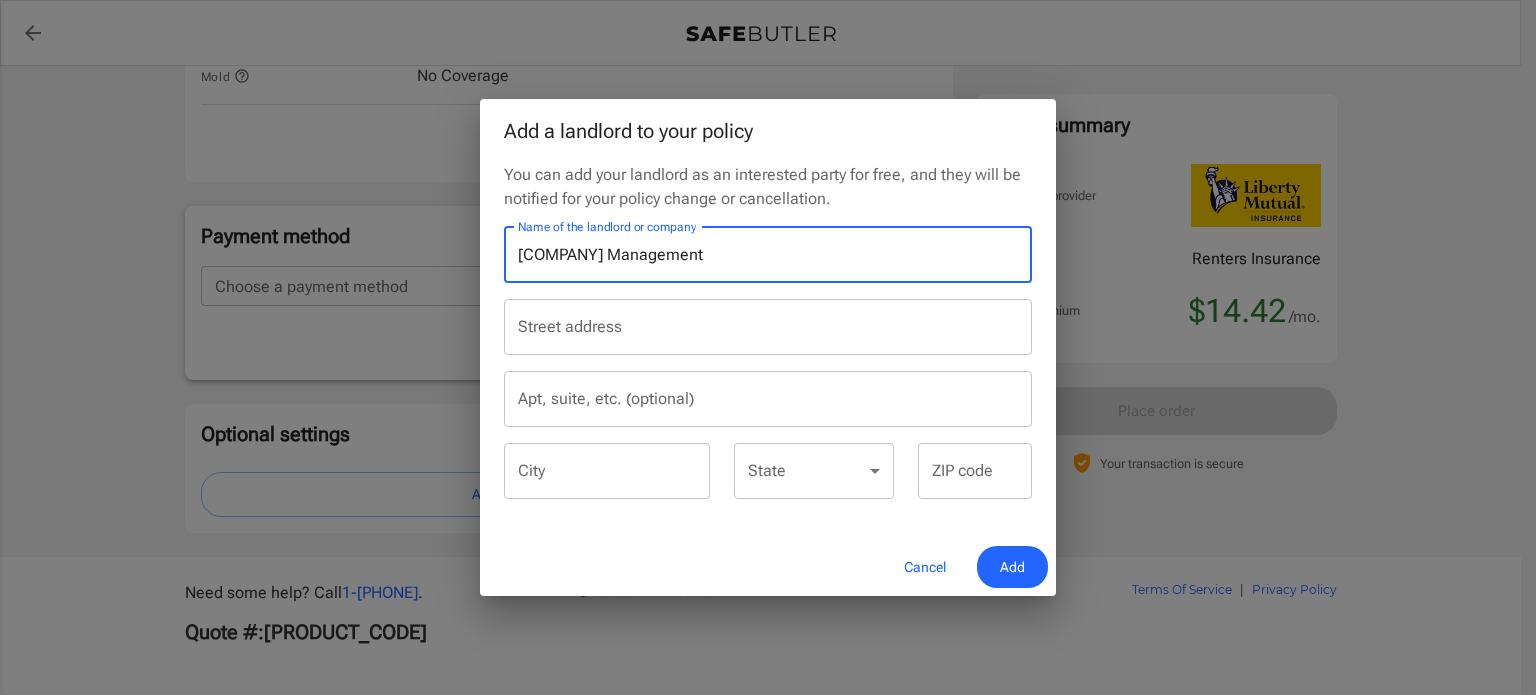 type on "[COMPANY] Management" 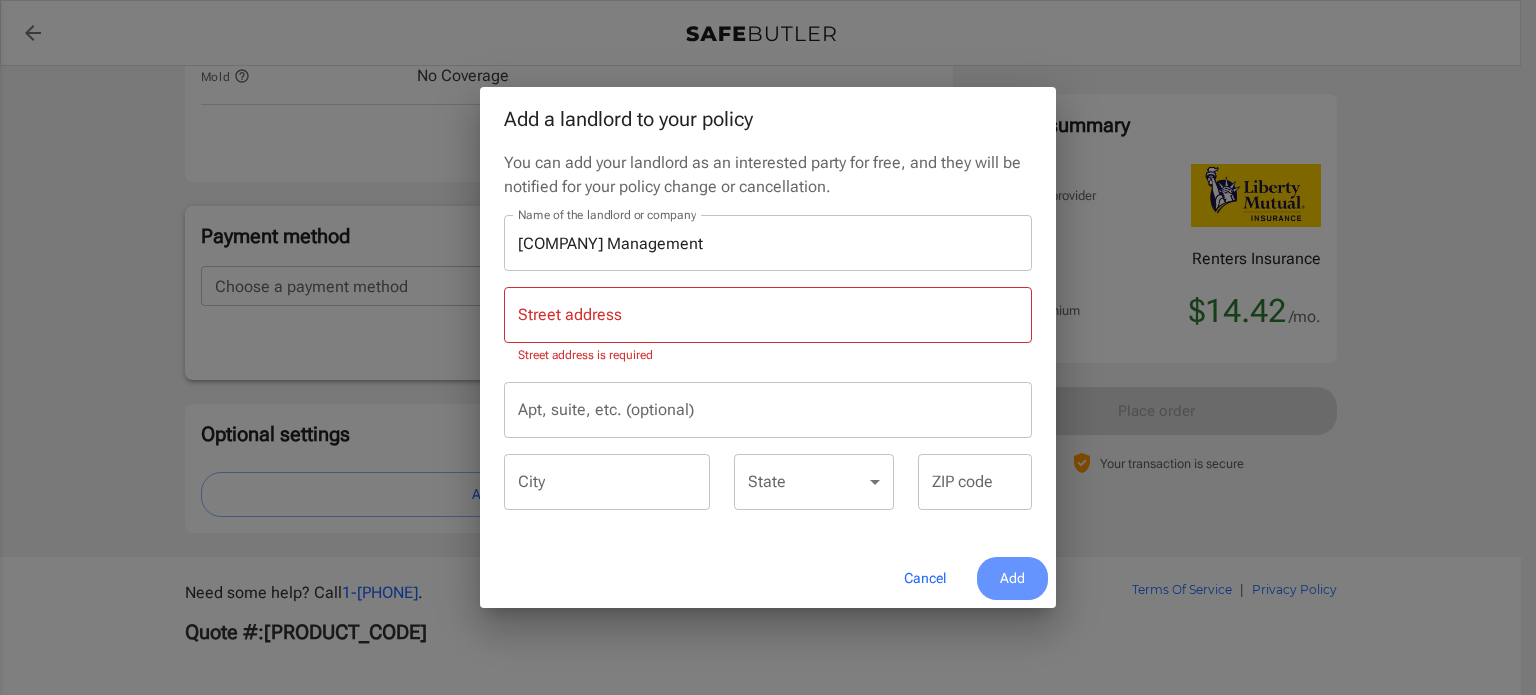 click on "Add" at bounding box center [1012, 578] 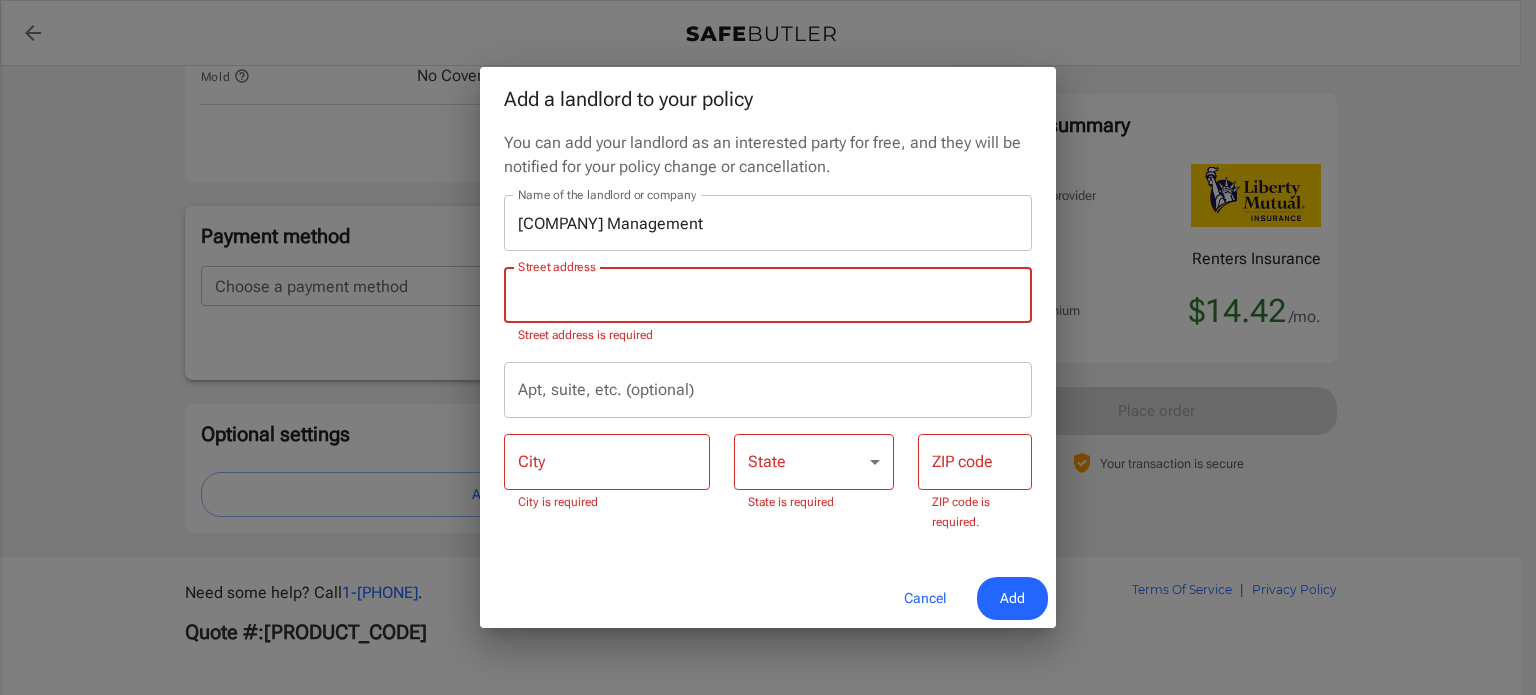 click on "Street address" at bounding box center (768, 295) 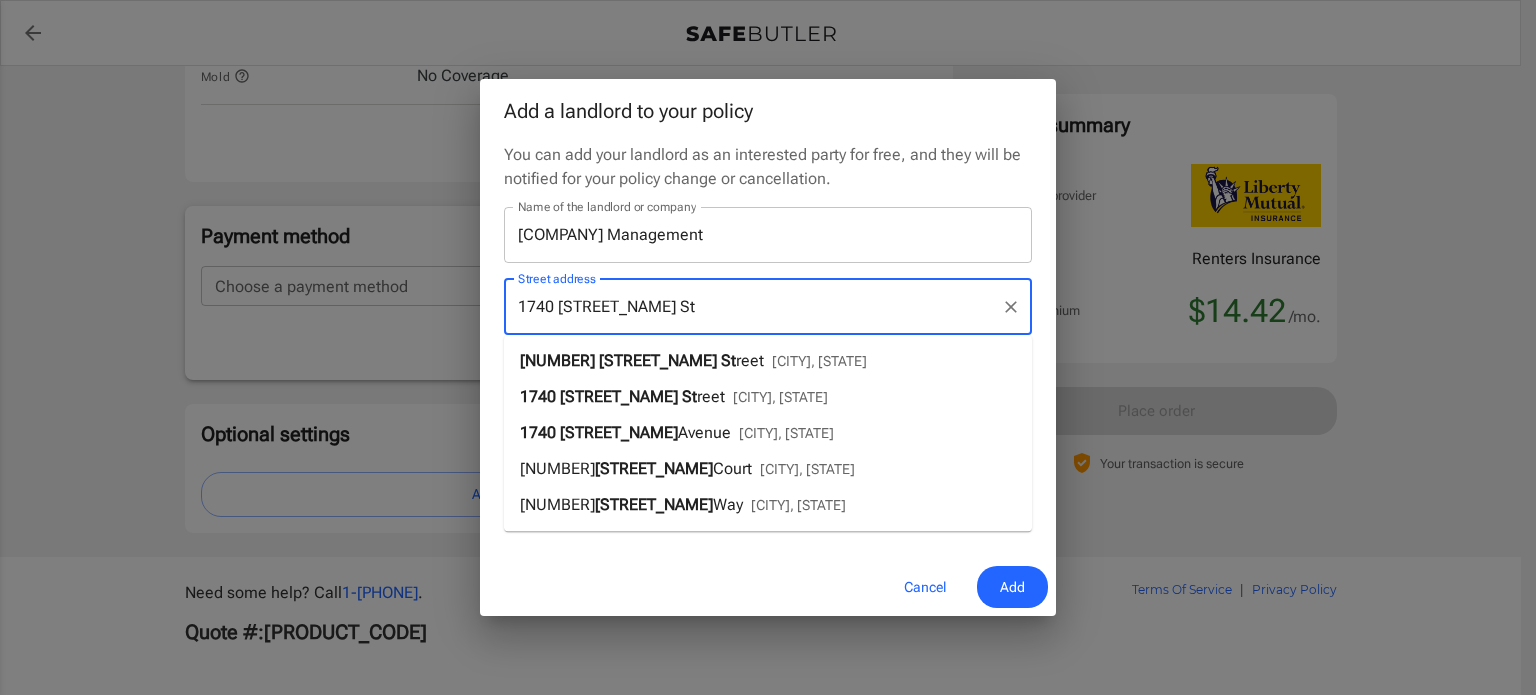 type on "1740 [STREET_NAME] St" 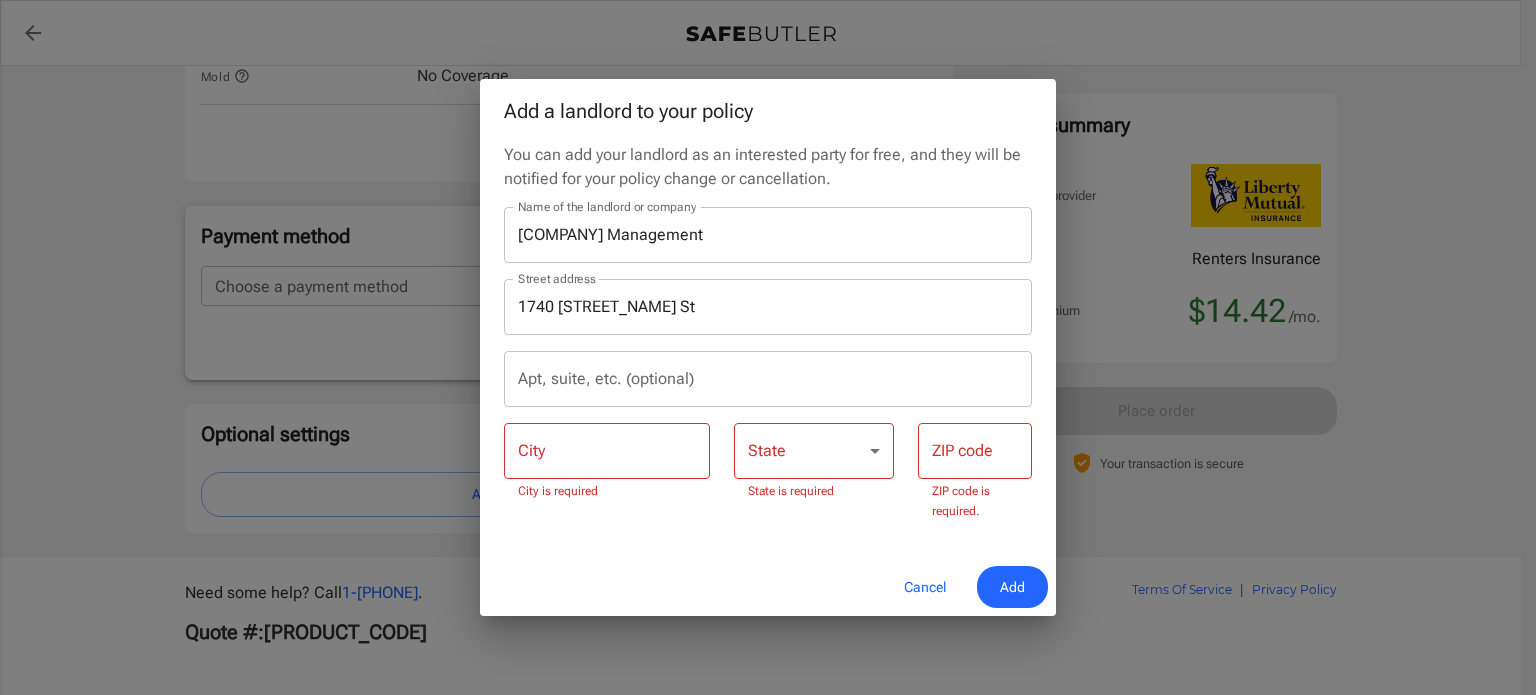 click on "Add a landlord to your policy" at bounding box center [768, 111] 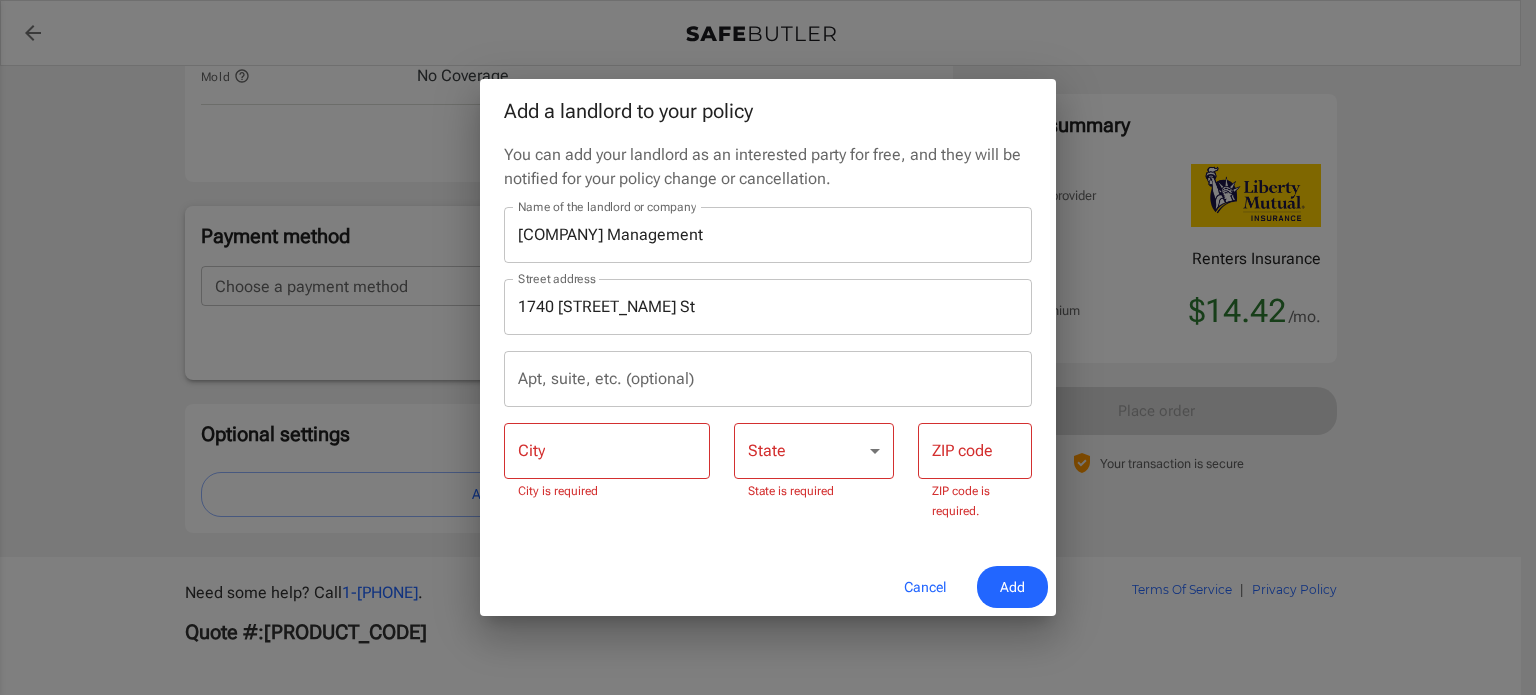 click on "Apt, suite, etc. (optional)" at bounding box center [768, 379] 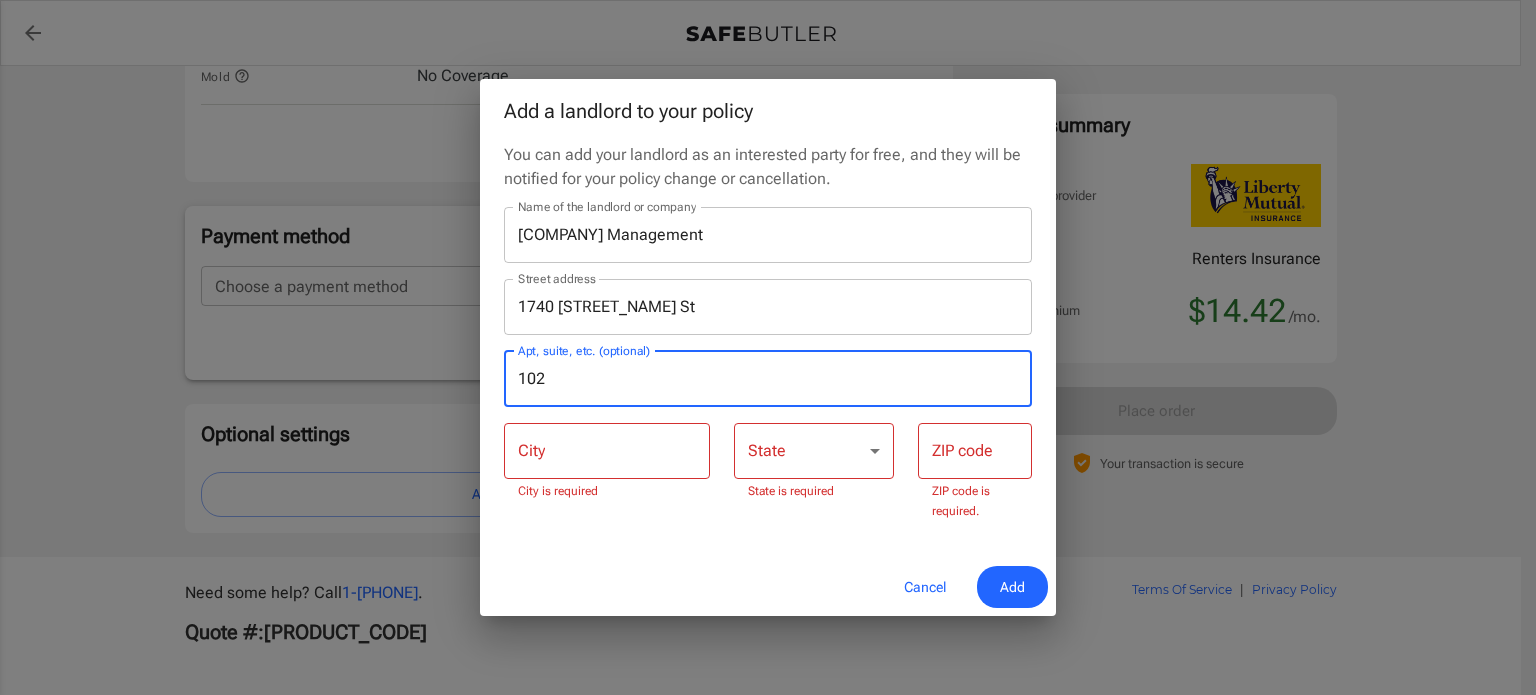 type on "102" 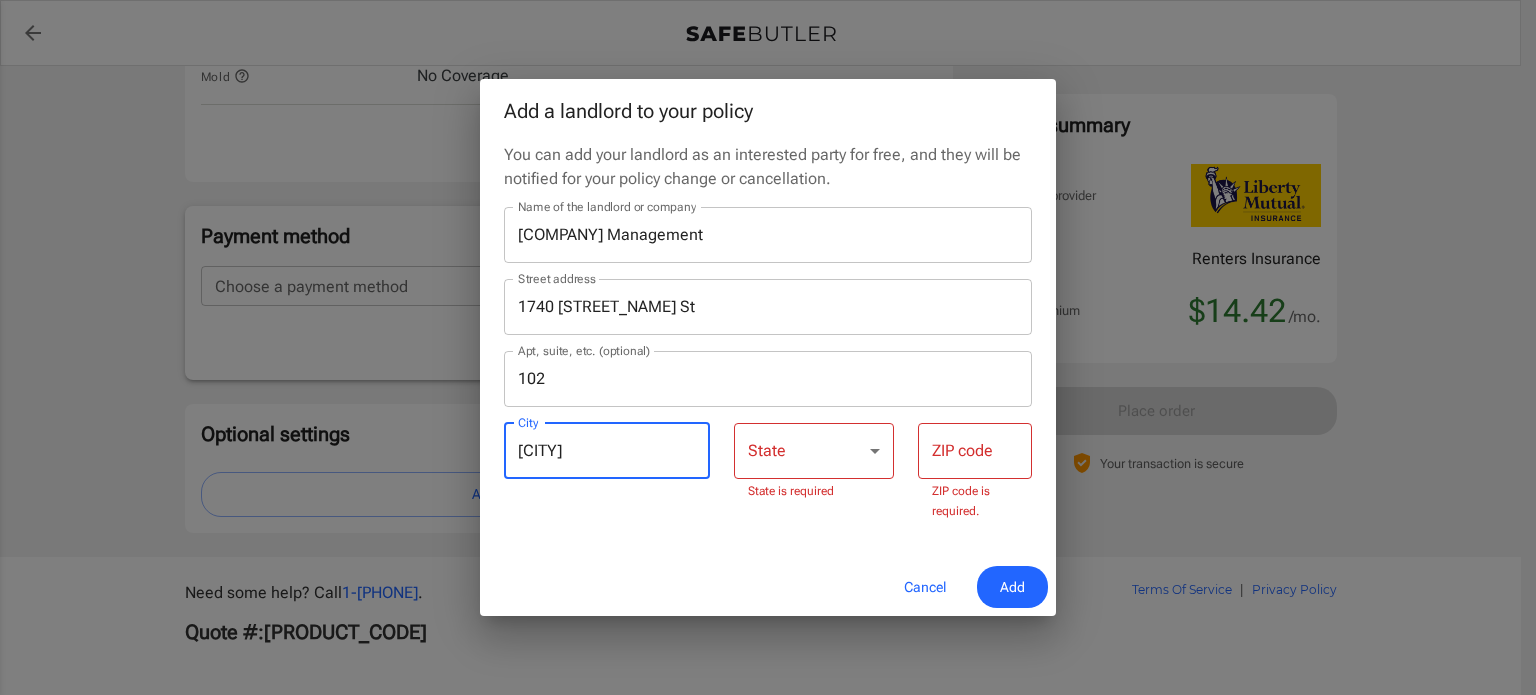 type on "[CITY]" 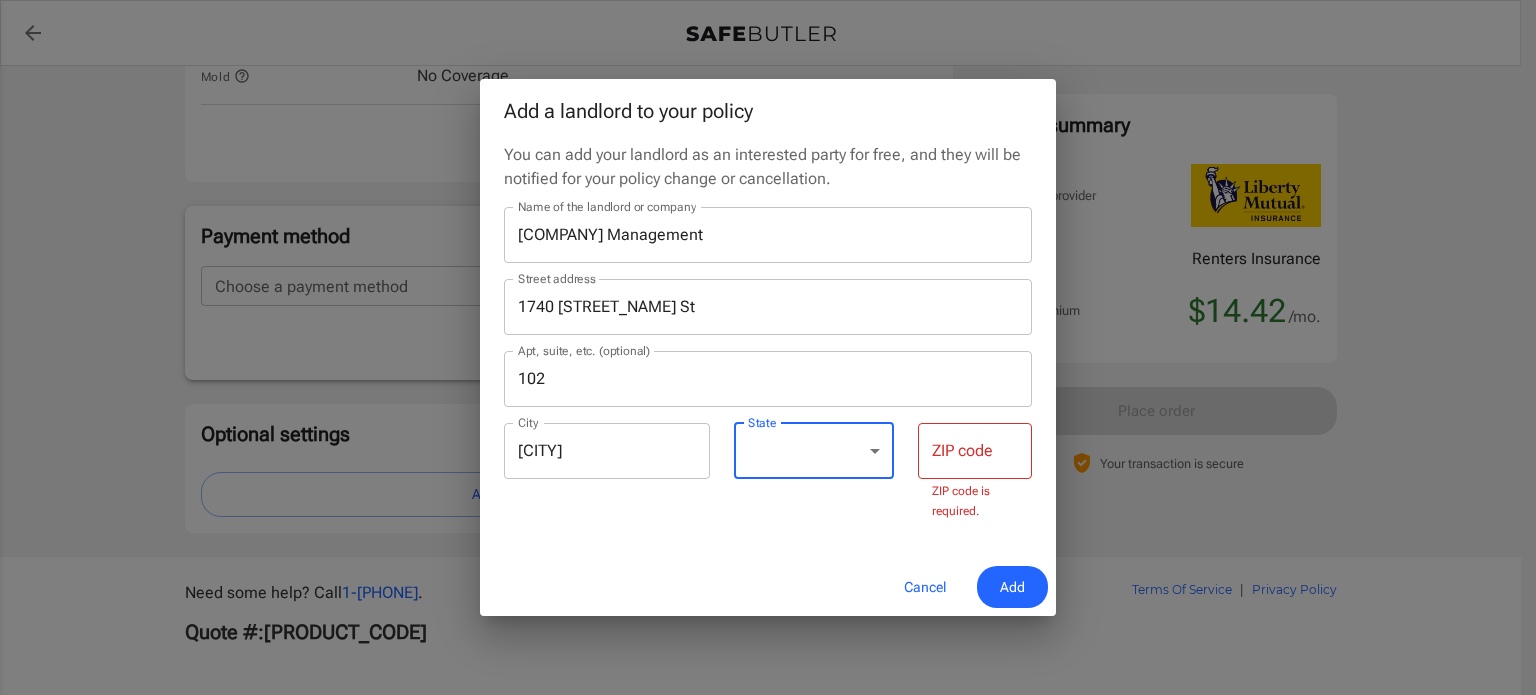 select on "[STATE]" 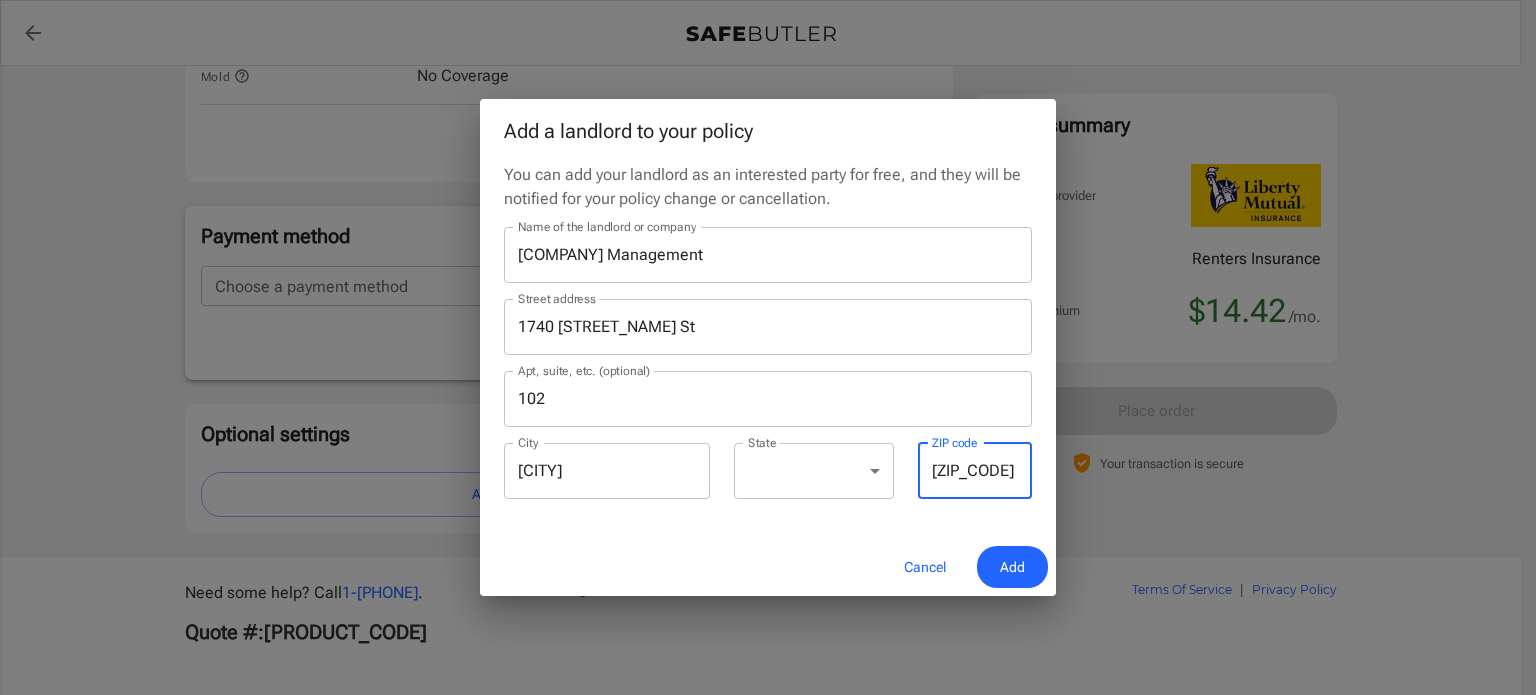 type on "[ZIP_CODE]" 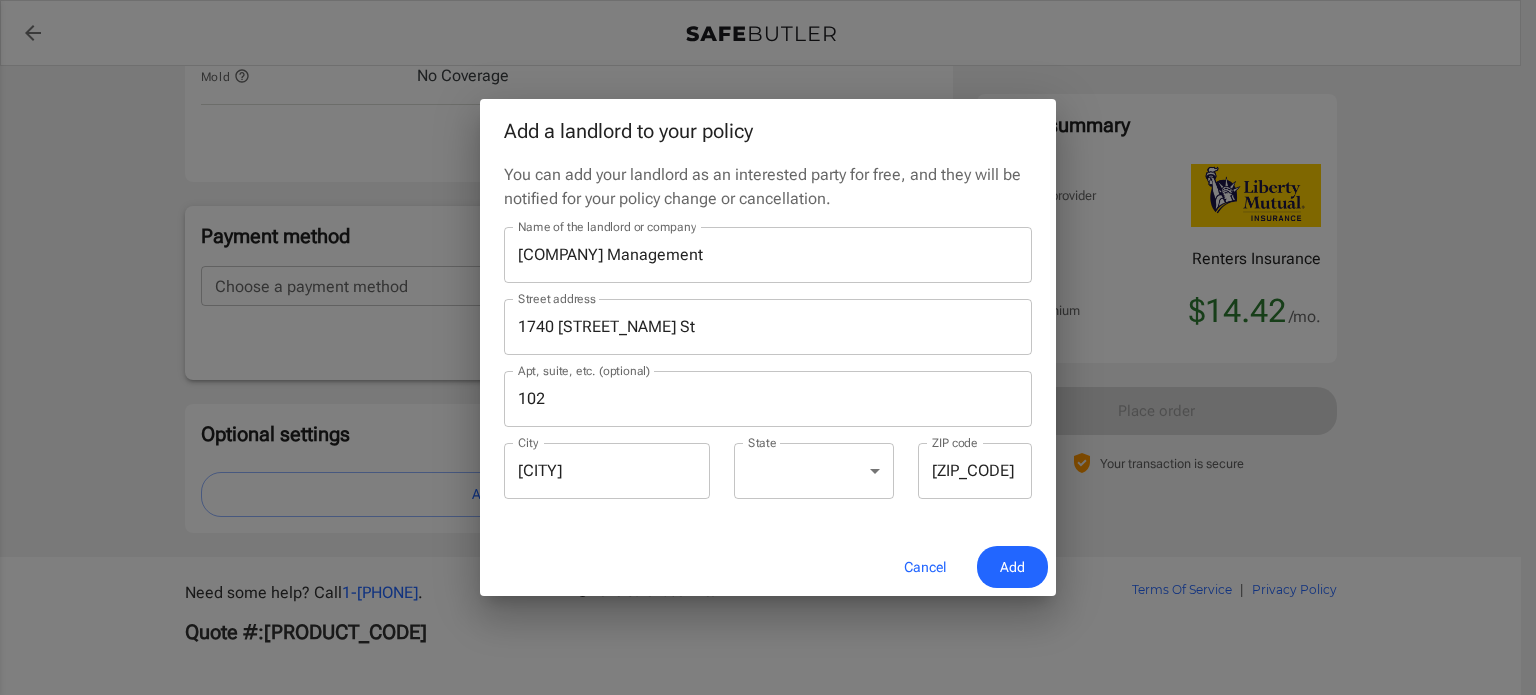 click on "Add a landlord to your policy You can add your landlord as an interested party for free, and they will be notified for your policy change or cancellation. Name of the landlord or company [COMPANY] Management Name of the landlord or company Street address 1740 [STREET_NAME] St Street address Apt, suite, etc. (optional) 102 Apt, suite, etc. (optional) City [CITY] City State Alabama Alaska Arizona Arkansas California Colorado Connecticut Delaware District Of Columbia Florida Georgia Hawaii Idaho Illinois Indiana Iowa Kansas Kentucky Louisiana Maine Maryland Massachusetts Michigan Minnesota Mississippi Missouri Montana Nebraska Nevada New Hampshire New Jersey New Mexico New York North Carolina North Dakota Ohio Oklahoma Oregon Pennsylvania Rhode Island South Carolina South Dakota Tennessee Texas Utah Vermont Virginia Washington West Virginia Wisconsin Wyoming State ZIP code [ZIP_CODE] ZIP code Cancel Add" at bounding box center [768, 347] 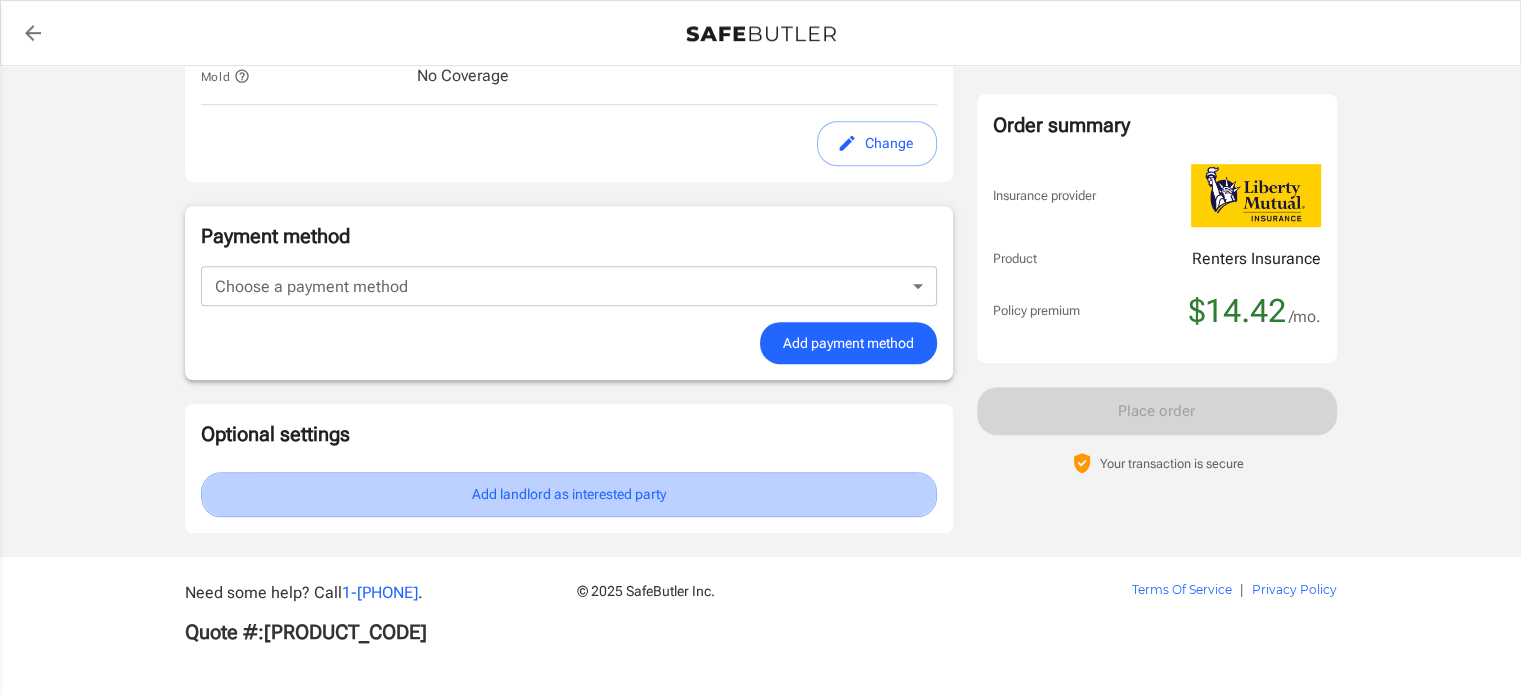 click on "Add landlord as interested party" at bounding box center [569, 494] 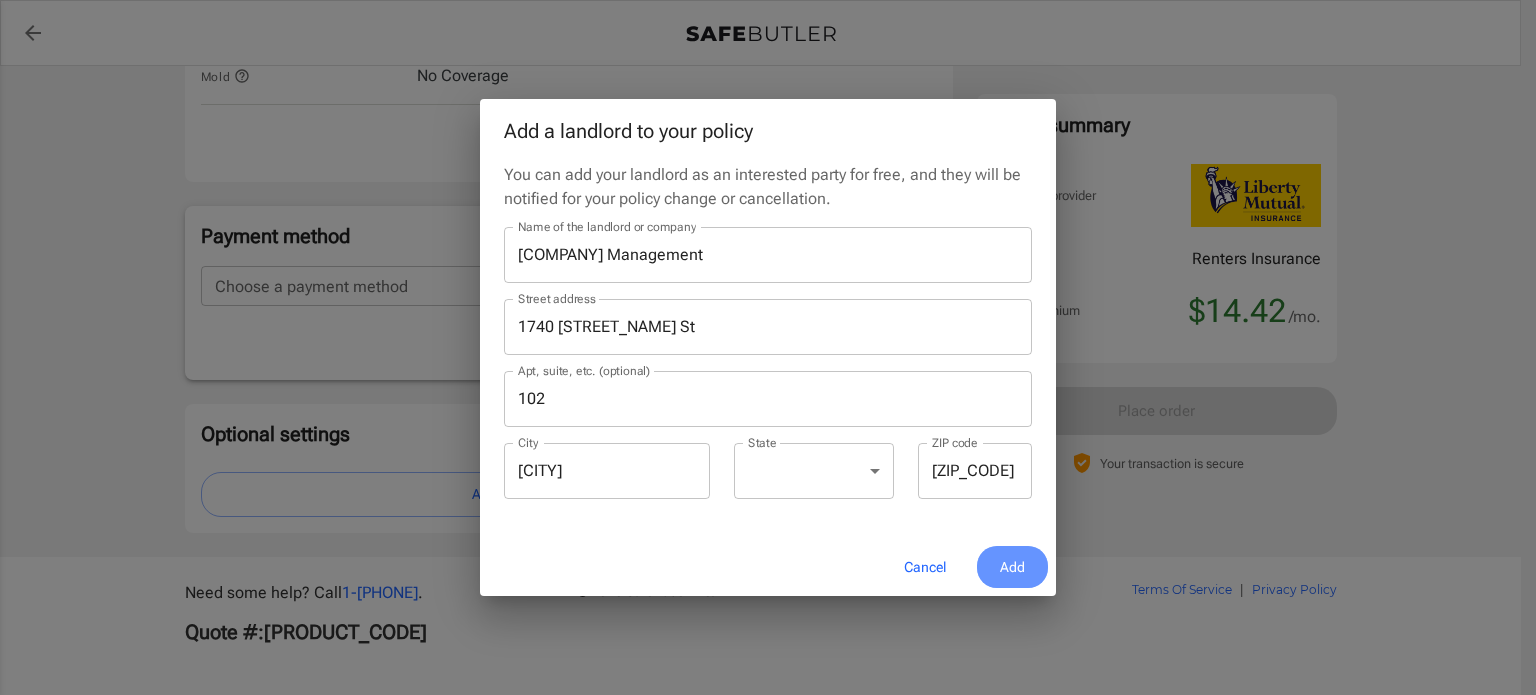 click on "Add" at bounding box center [1012, 567] 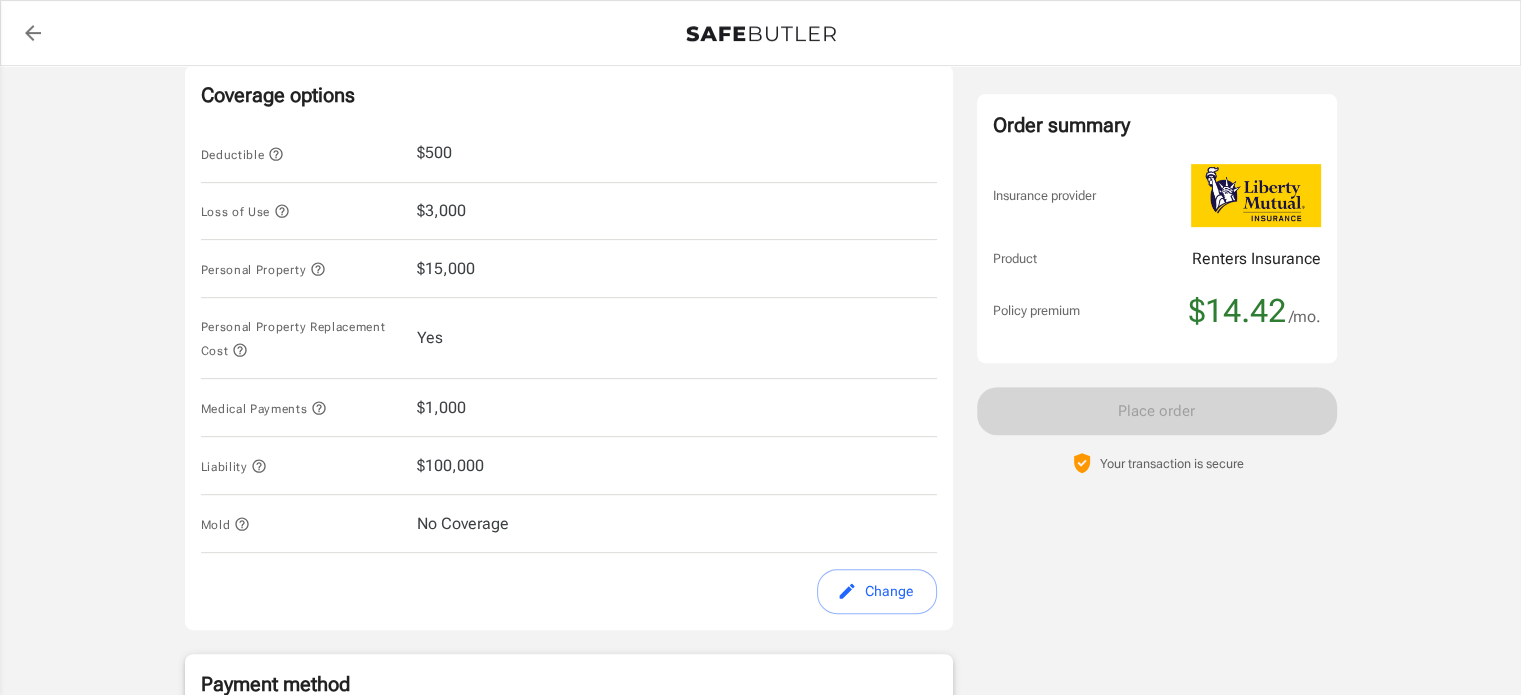 scroll, scrollTop: 838, scrollLeft: 0, axis: vertical 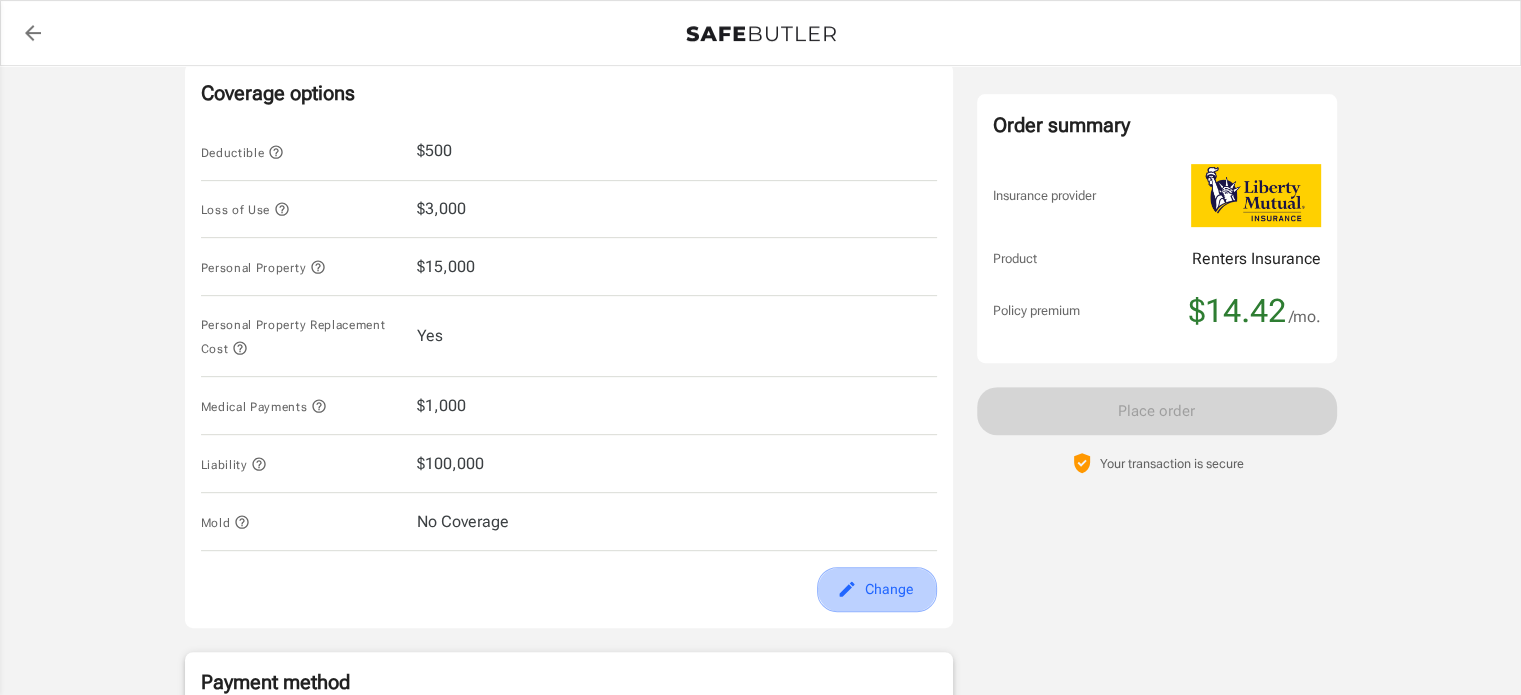 click on "Change" at bounding box center [877, 589] 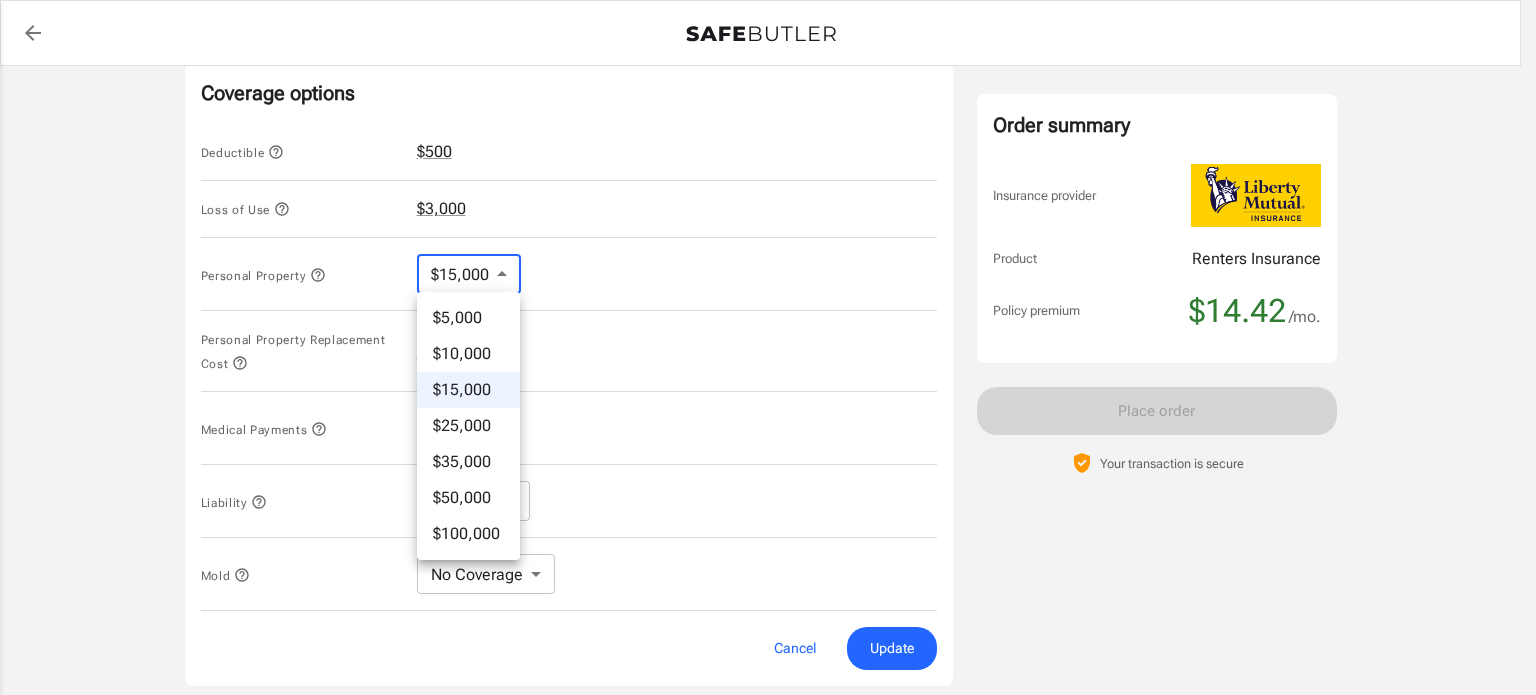 click on "Policy premium $ 14.42 /mo Liberty Mutual Renters Insurance 2014 JACQUELINE DR DENTON , TX 76205 Your address is standardized. Felecia Fair Your spouse and live-in family are automatically covered. Learn More Your details Policy start date Jul 11, 2025 Email felecia@enteractdfw.com Phone 4698882313 Building type Single or multi family home Lived for over 6 months No Previous Address 3550 Baldcypress Dr Frisco TX 75033 Change Coverage options Deductible $500 Loss of Use $3,000 Personal Property $15,000 15000 ​ Personal Property Replacement Cost Yes Medical Payments $1,000 1000 ​ Liability $100,000 100000 ​ Mold No Coverage No Coverage ​ Cancel Update Payment method Choose a payment method Choose a payment method Add payment method Optional settings Interested Party Denton Property Management 1740 Westminster St 102 Denton , TX 76205 Delete Order summary Insurance provider Product Renters Insurance Policy premium /mo." at bounding box center [768, 264] 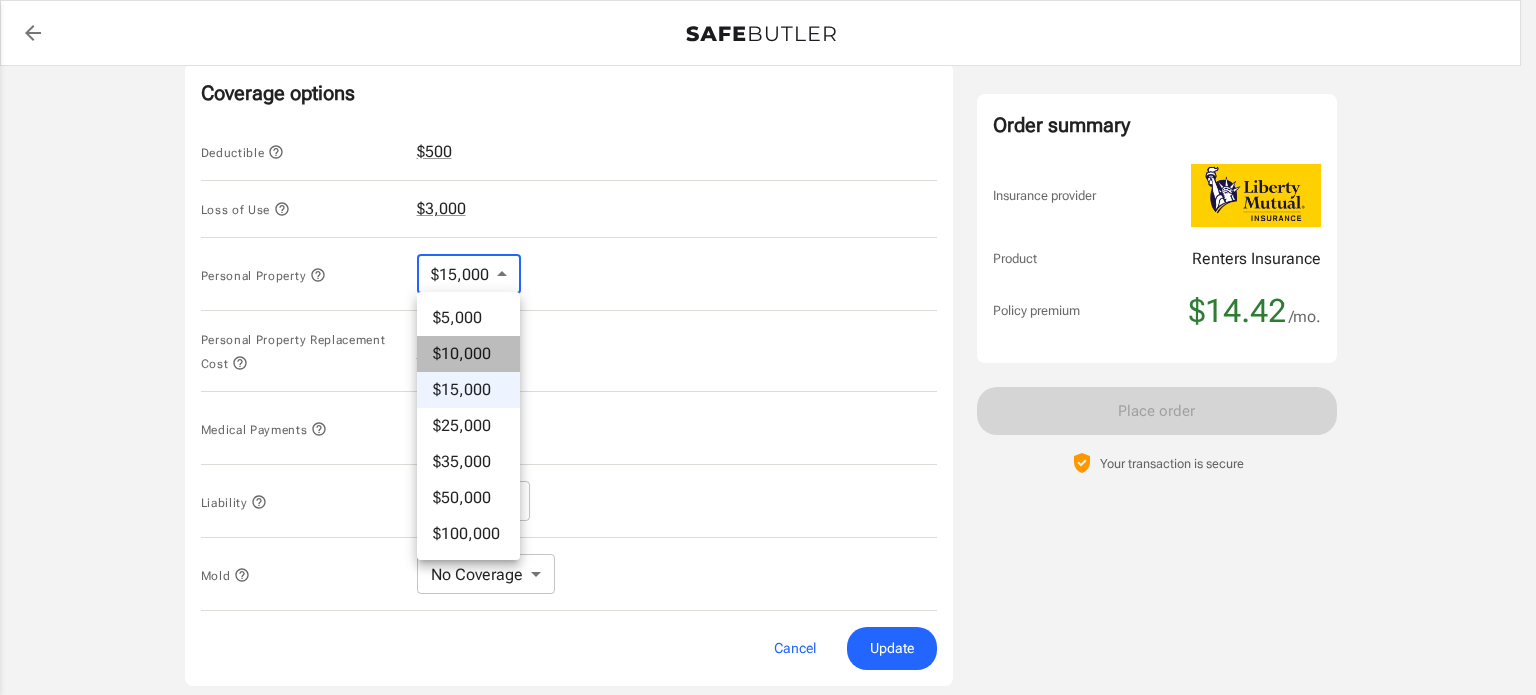 click on "$10,000" at bounding box center (468, 354) 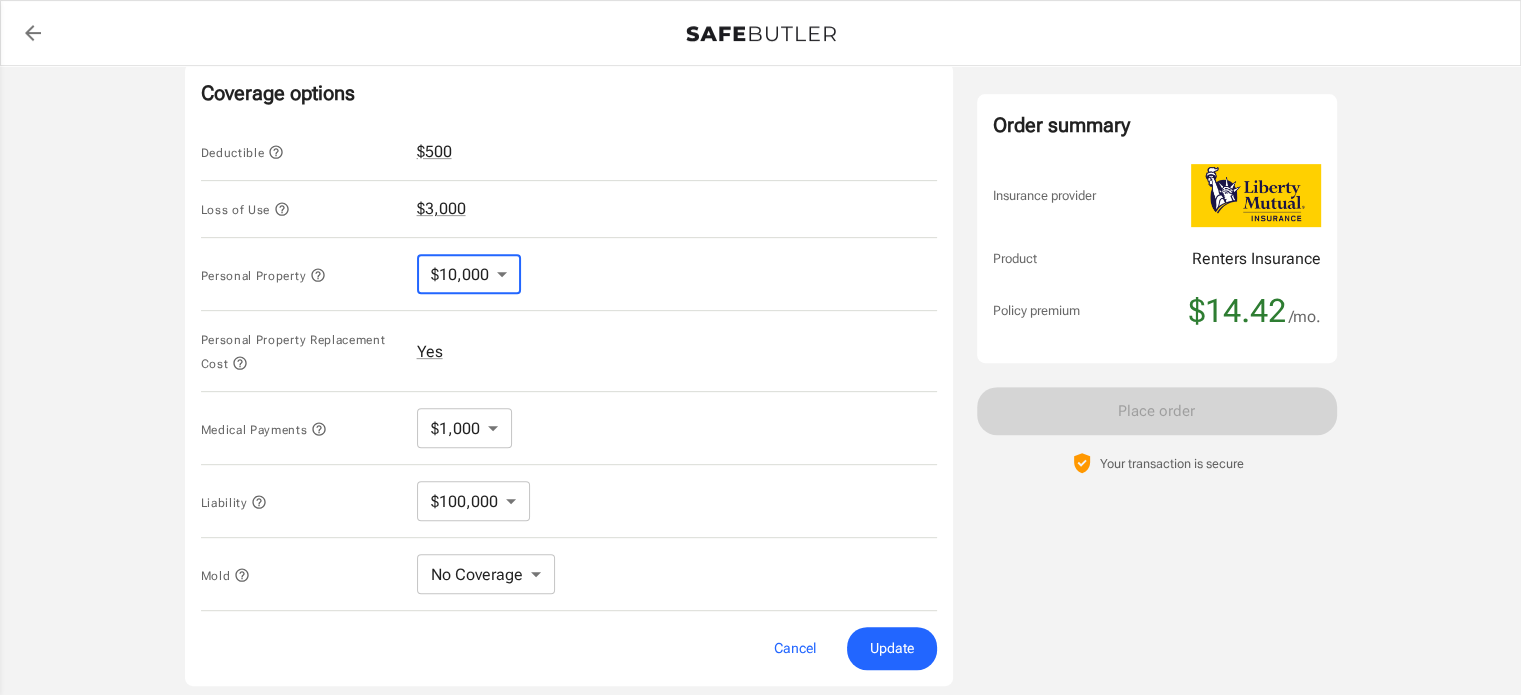 click on "Update" at bounding box center [892, 648] 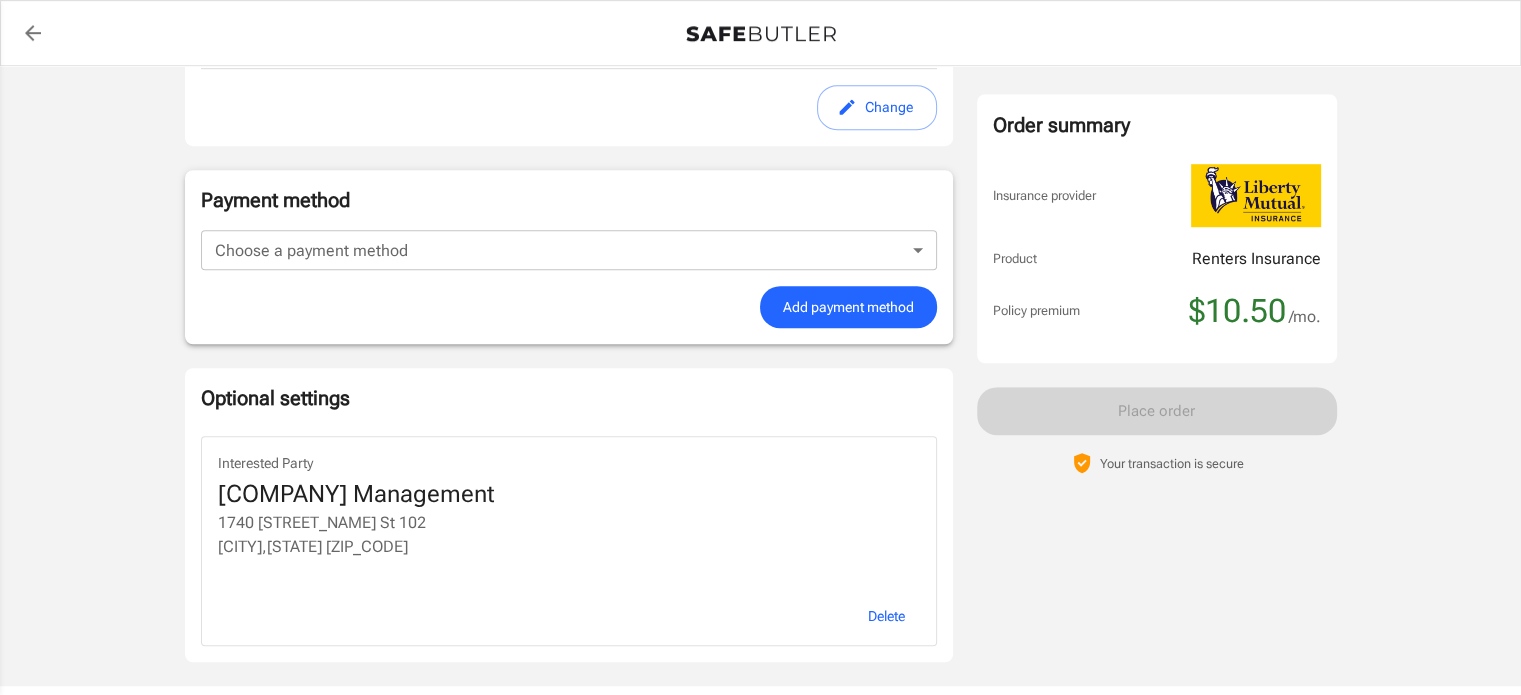 scroll, scrollTop: 1350, scrollLeft: 0, axis: vertical 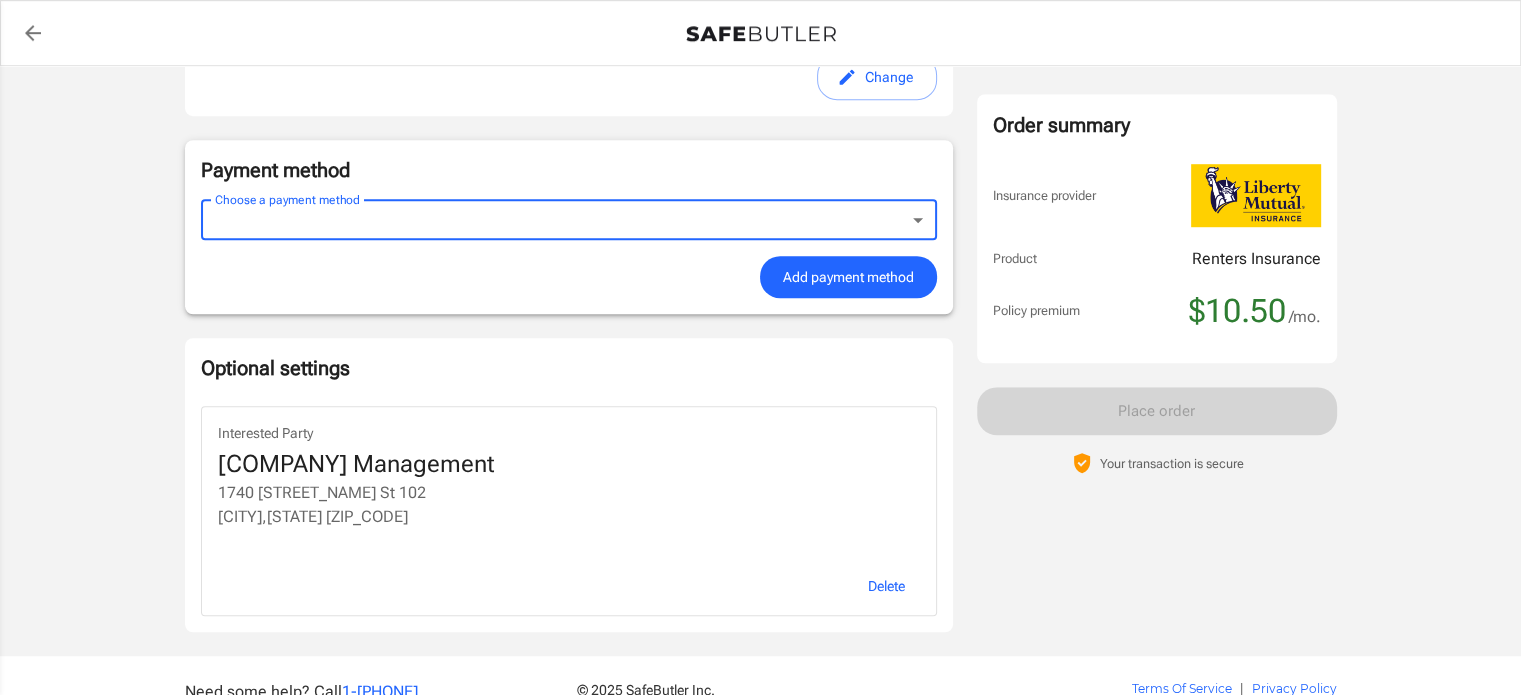drag, startPoint x: 920, startPoint y: 219, endPoint x: 907, endPoint y: 217, distance: 13.152946 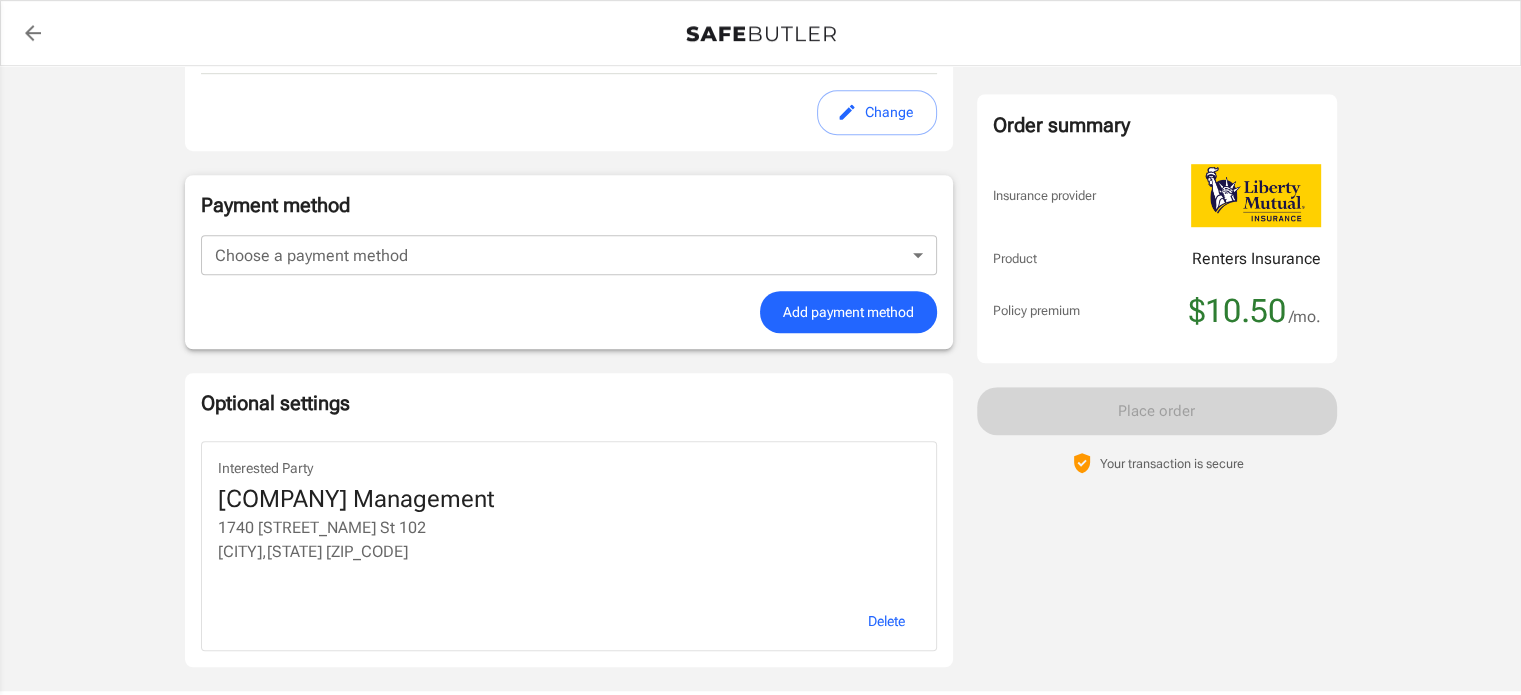 scroll, scrollTop: 1314, scrollLeft: 0, axis: vertical 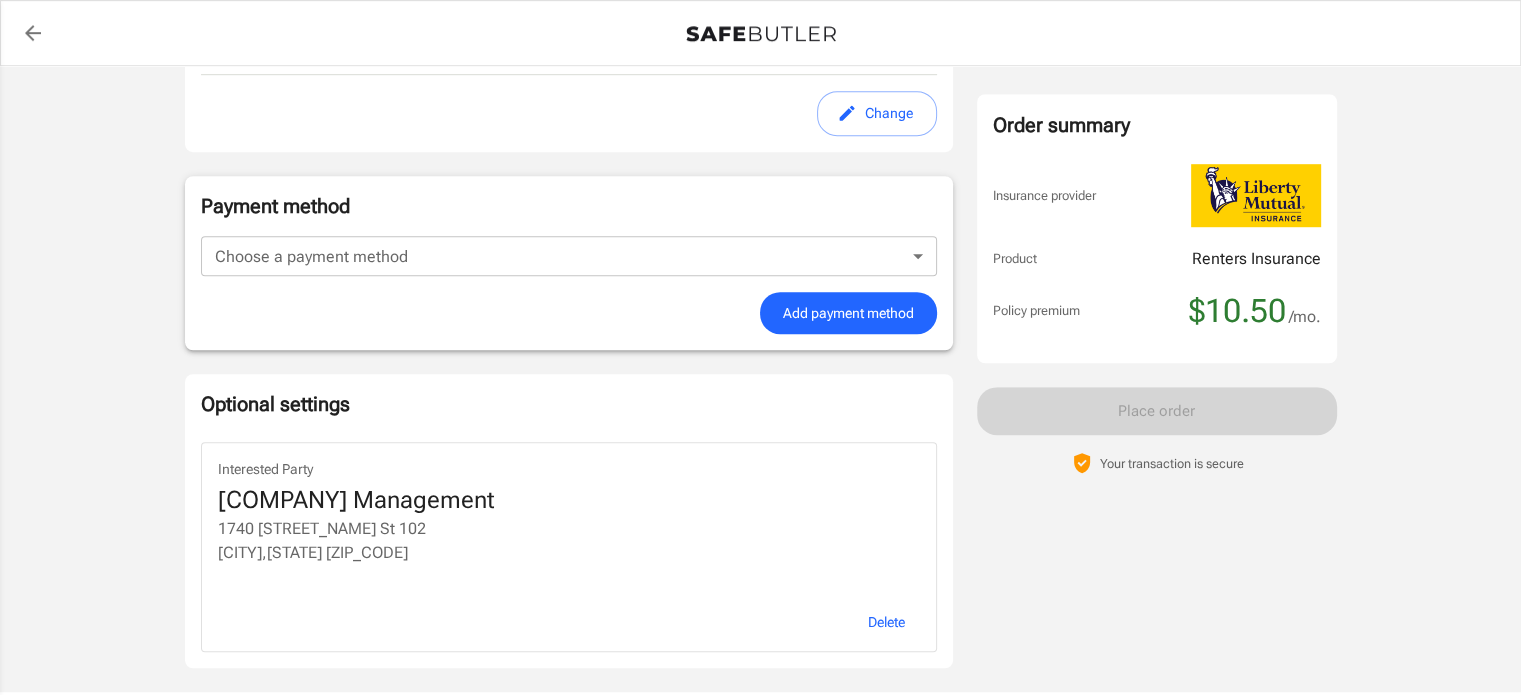 click on "Policy premium $ [PRICE] /mo [COMPANY] Renters Insurance 2014 [LAST_NAME] [LAST_NAME] [CITY] , [STATE] [ZIP_CODE] Your address is standardized. [LAST_NAME] [LAST_NAME] Your spouse and live-in family are automatically covered. Learn More Your details Policy start date [DATE] Email [EMAIL] Phone [PHONE] Building type Single or multi family home Lived for over 6 months No Previous Address 3550 [STREET_NAME] Dr [CITY] [STATE] [ZIP_CODE] Change Coverage options Deductible $[PRICE] Loss of Use $[PRICE] Personal Property $[PRICE] Personal Property Replacement Cost Yes Medical Payments $[PRICE] Liability $[PRICE] Mold No Coverage Payment method Choose a payment method Choose a payment method Add payment method Optional settings Interested Party [COMPANY] 1740 [STREET_NAME] St 102 [CITY] , [STATE] [ZIP_CODE] Delete Order summary Insurance provider Product Renters Insurance Policy premium $[PRICE] /mo. Online purchase discount applied. Today's Due" at bounding box center (760, -241) 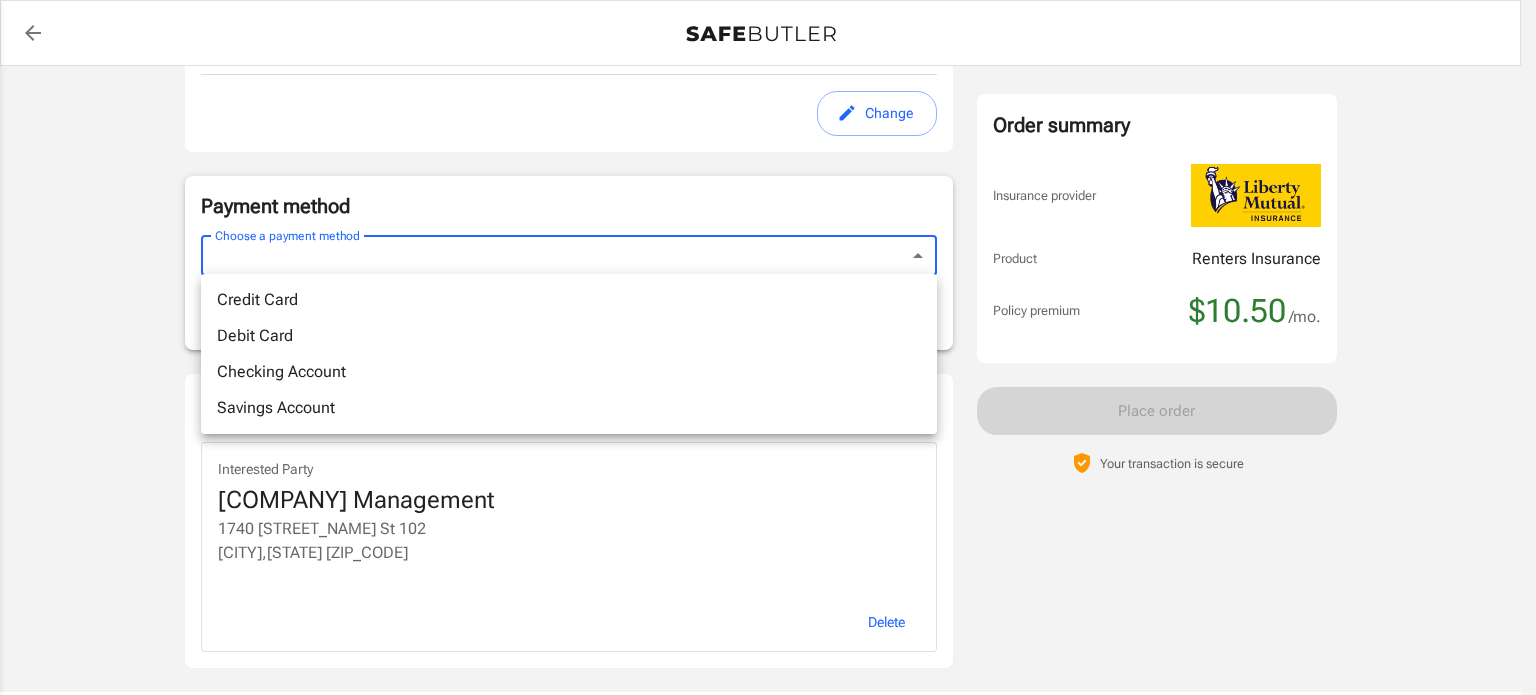 click on "Credit Card" at bounding box center [569, 300] 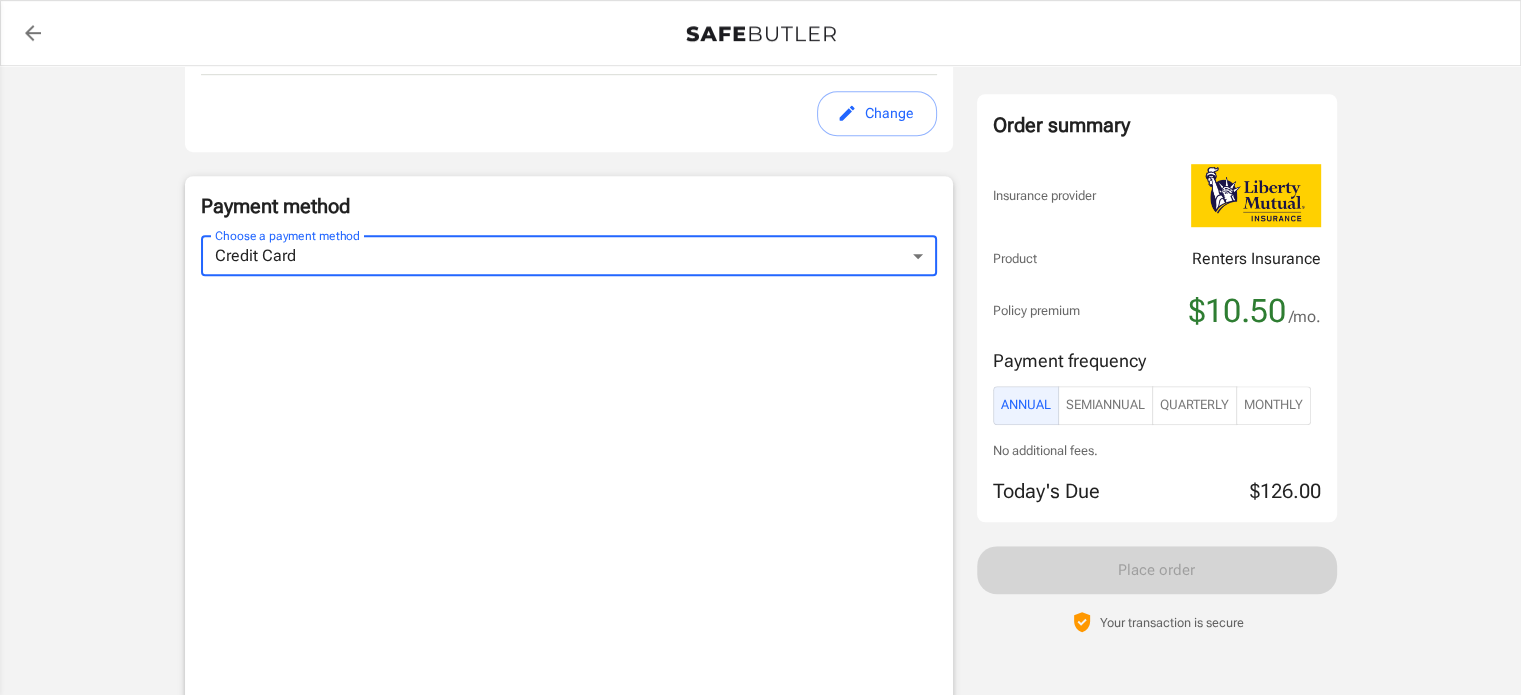 click on "SemiAnnual" at bounding box center (1105, 405) 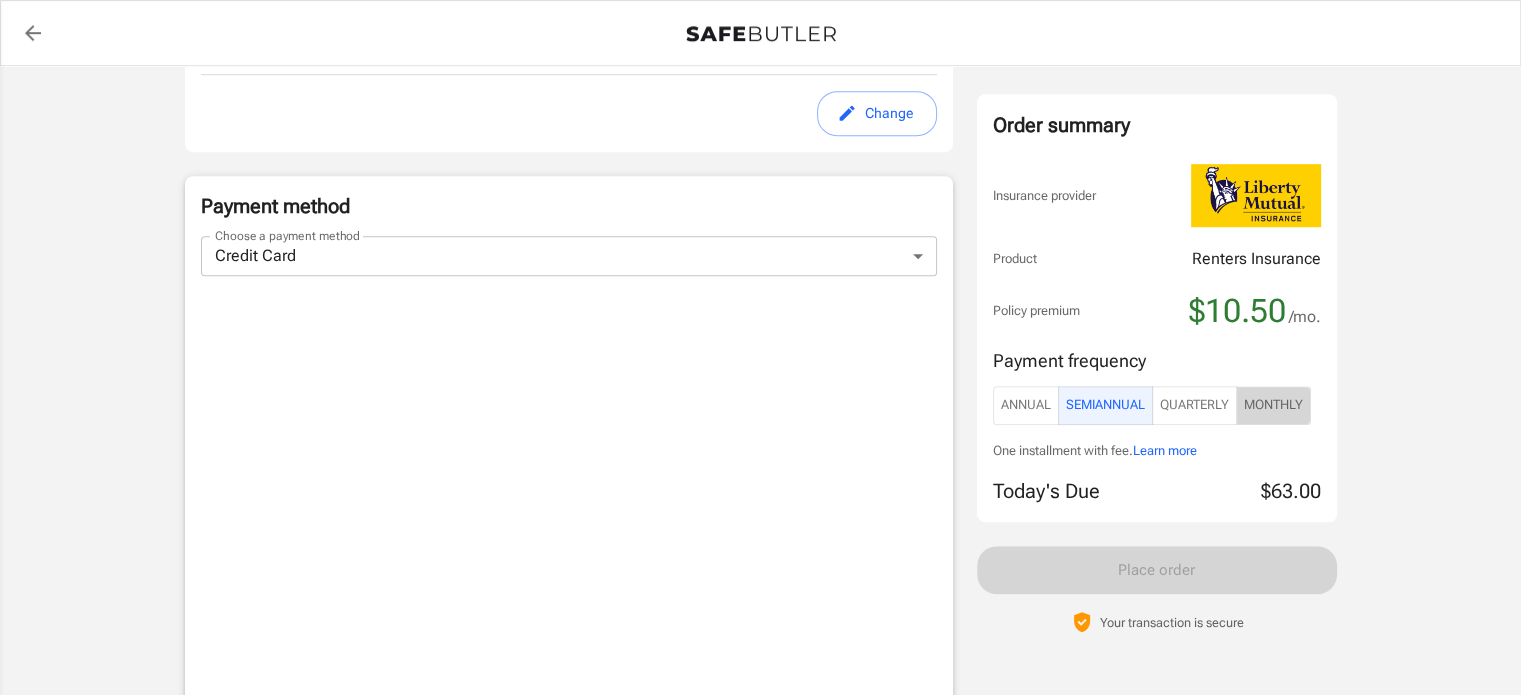click on "Monthly" at bounding box center (1273, 405) 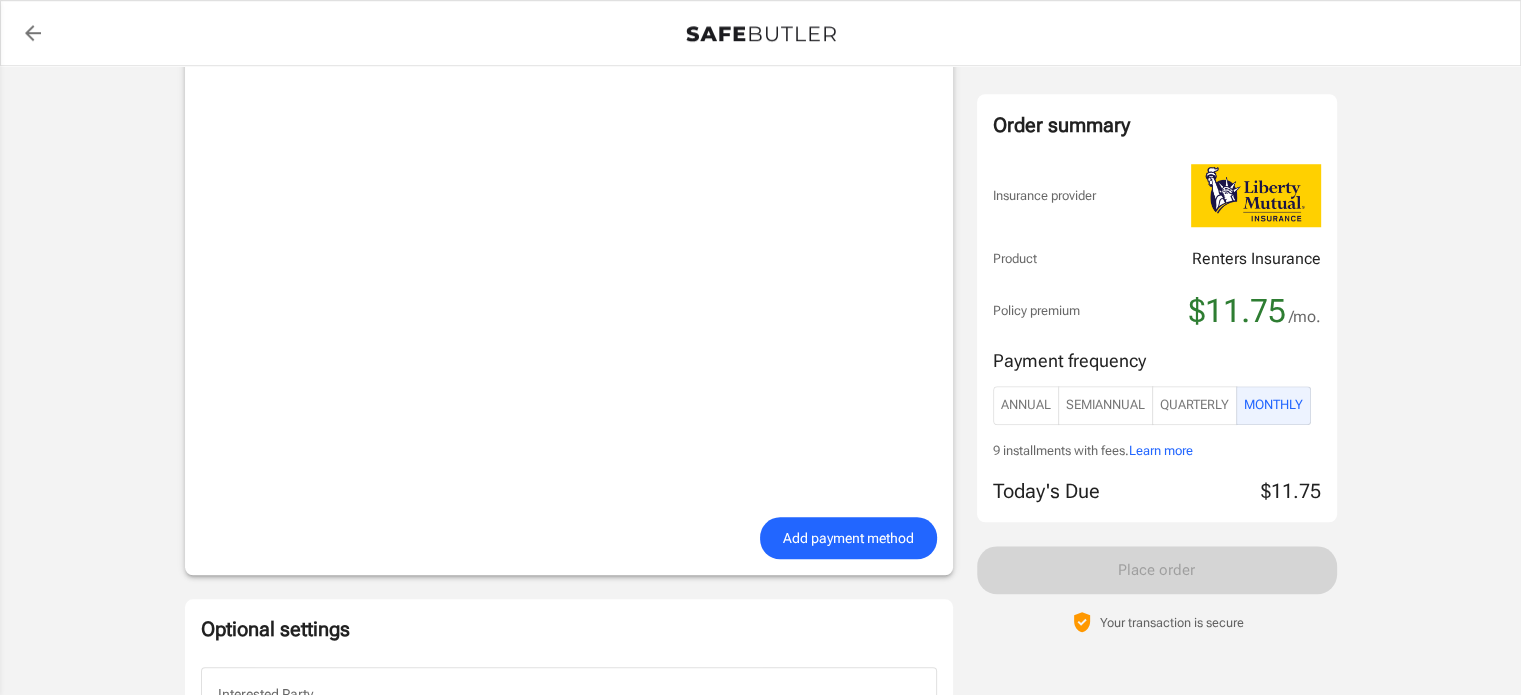 scroll, scrollTop: 1595, scrollLeft: 0, axis: vertical 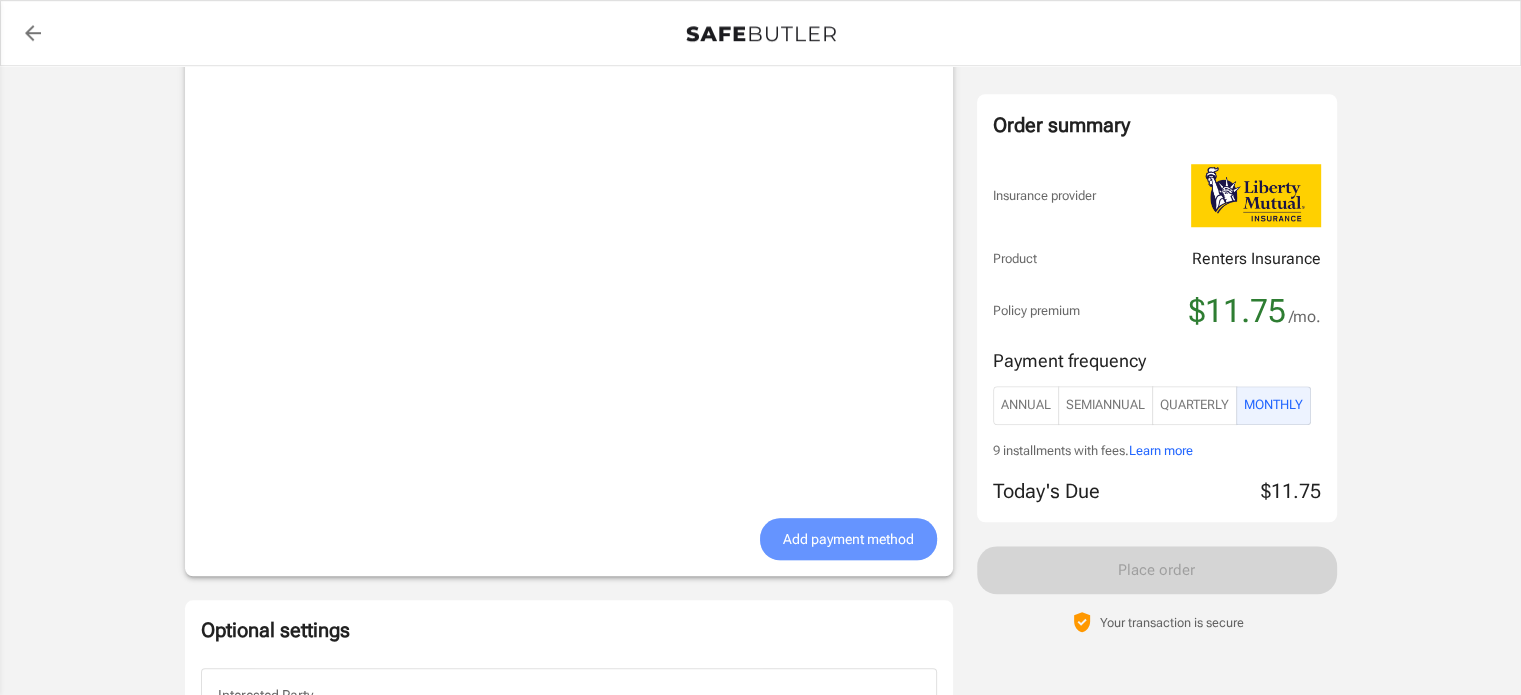 click on "Add payment method" at bounding box center [848, 539] 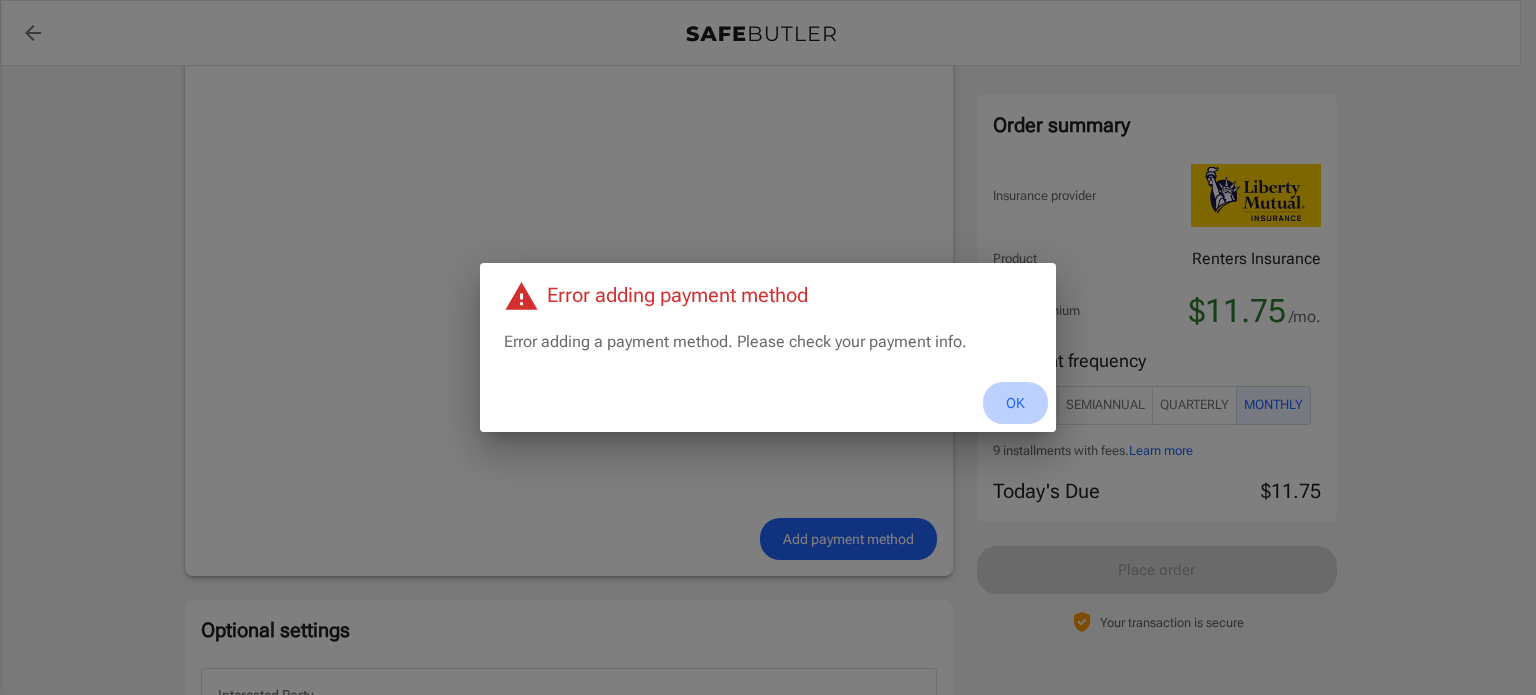 click on "OK" at bounding box center [1015, 403] 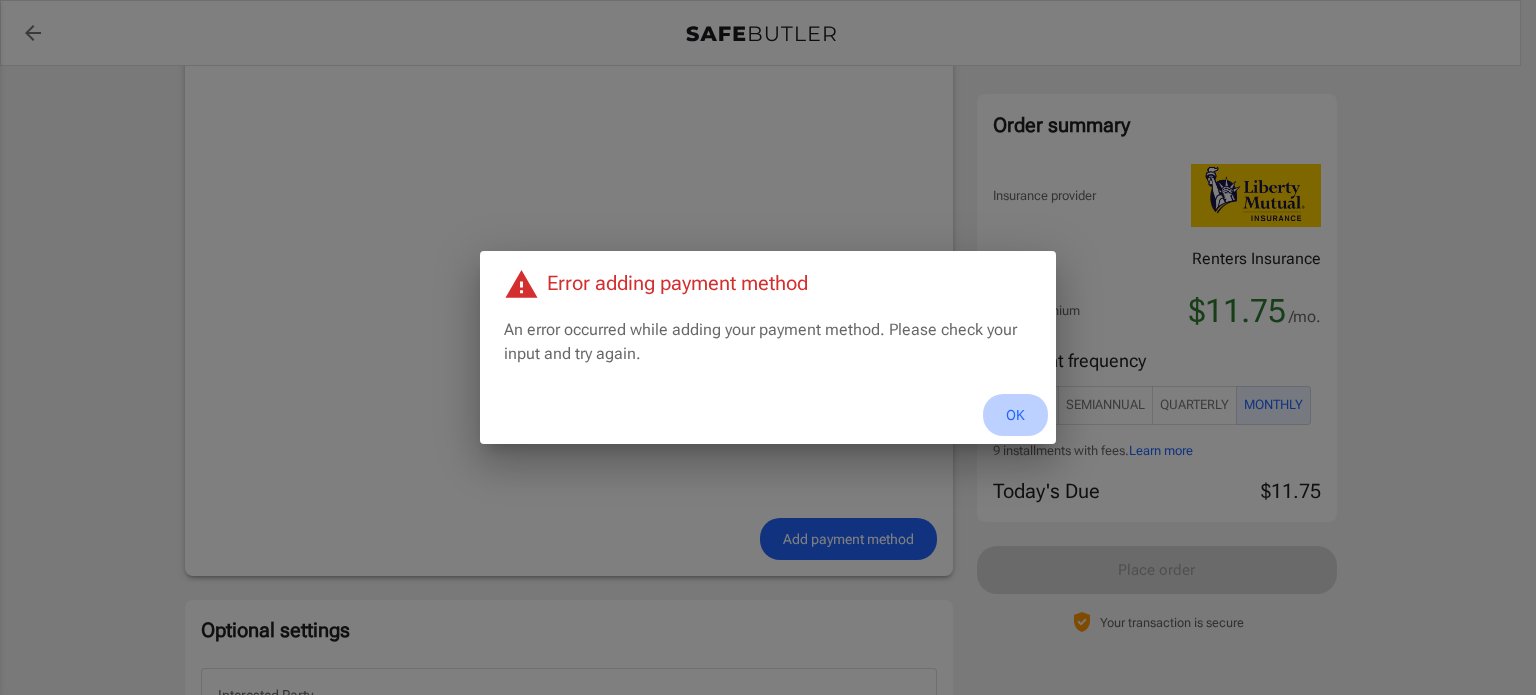 click on "OK" at bounding box center (1015, 415) 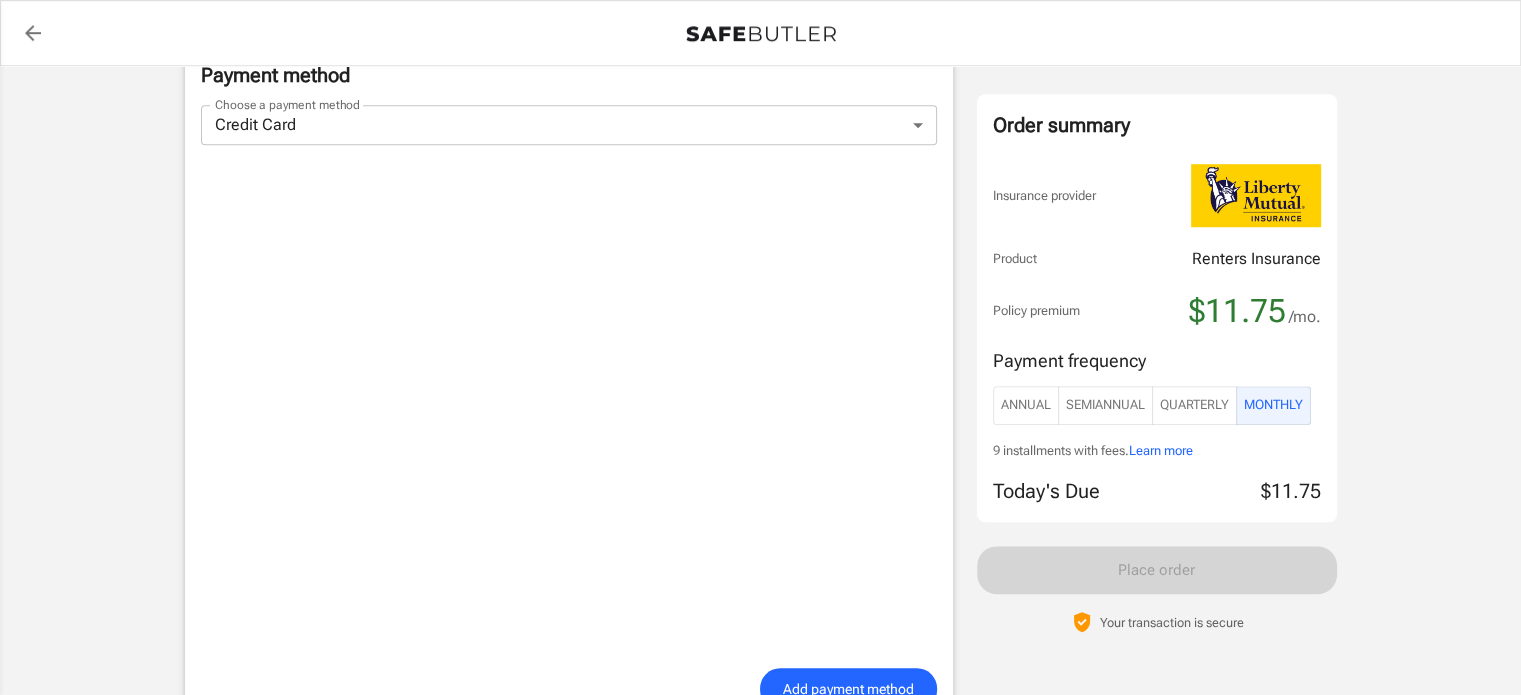 scroll, scrollTop: 1424, scrollLeft: 0, axis: vertical 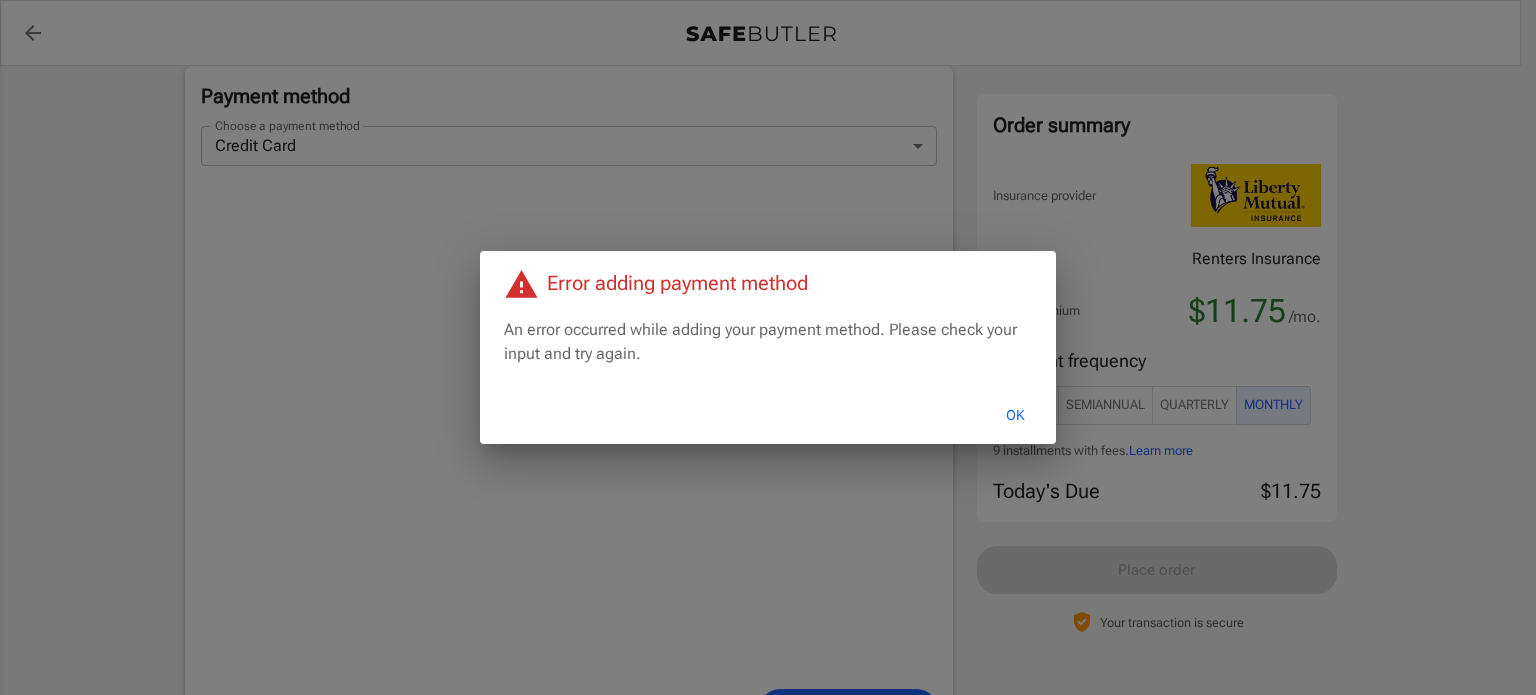 click on "Error adding payment method An error occurred while adding your payment method. Please check your input and try again. OK" at bounding box center (768, 347) 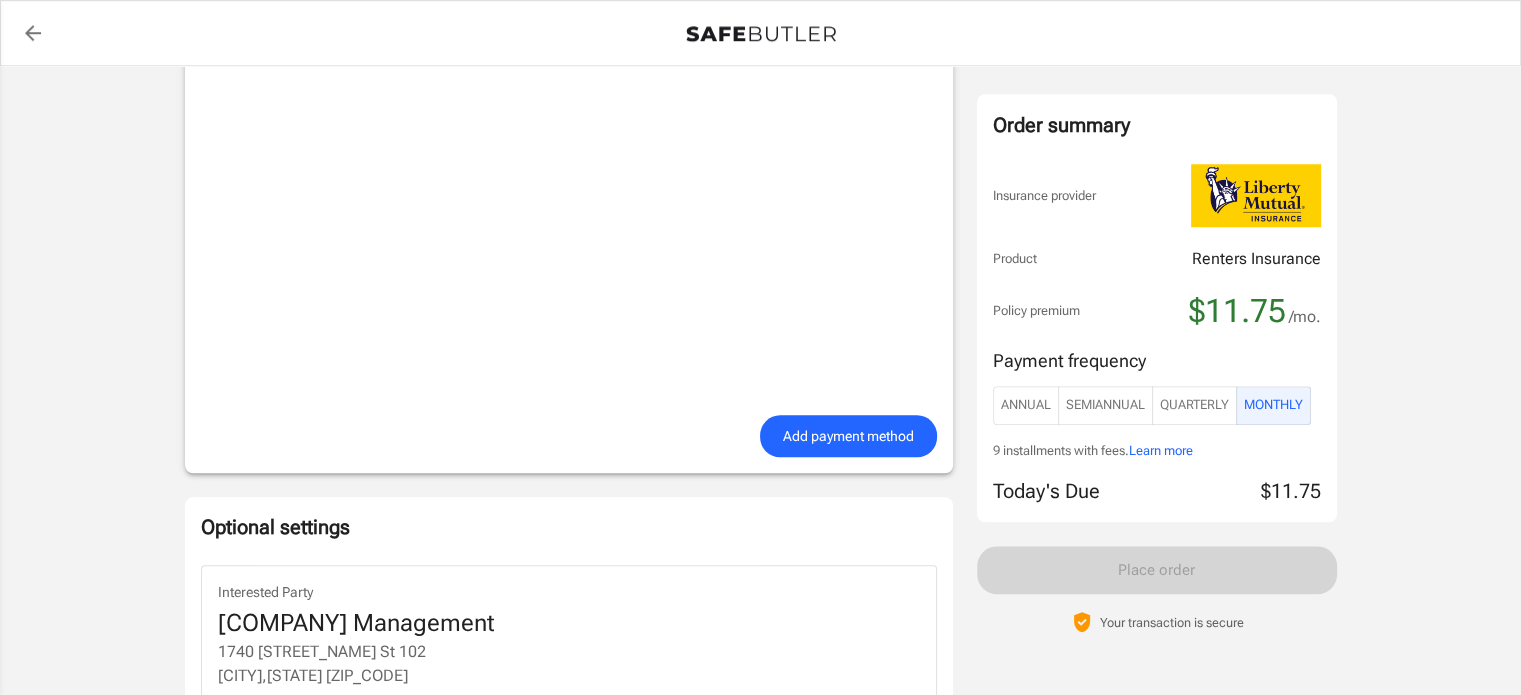 scroll, scrollTop: 1711, scrollLeft: 0, axis: vertical 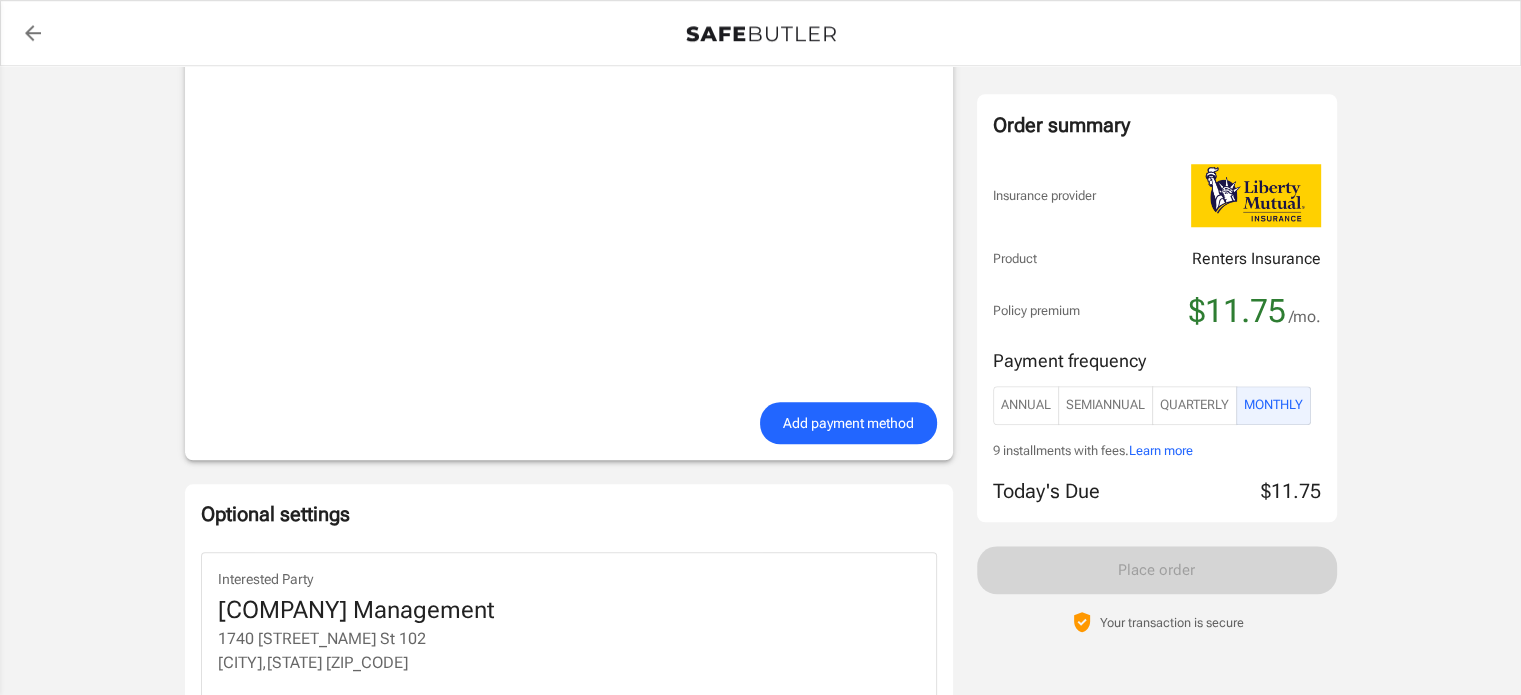click on "Add payment method" at bounding box center [848, 423] 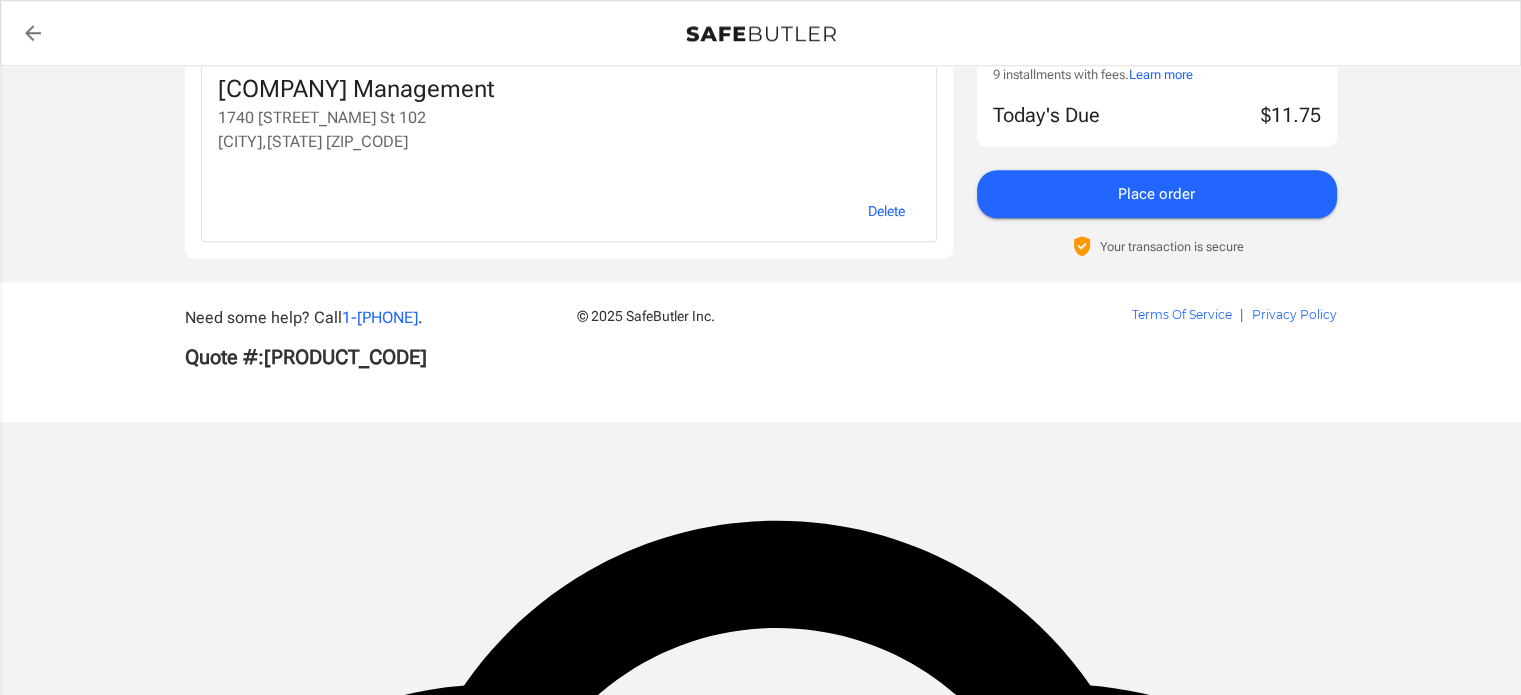 scroll, scrollTop: 1448, scrollLeft: 0, axis: vertical 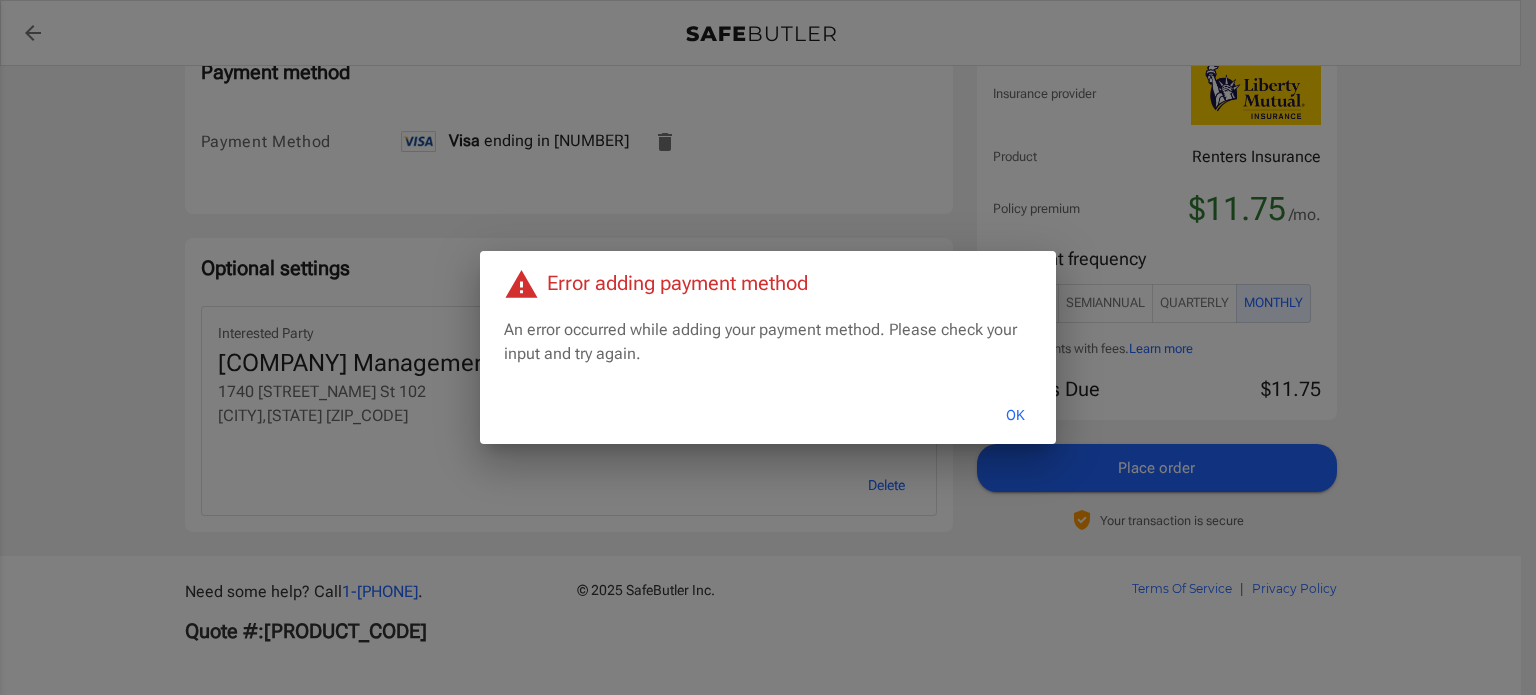 click on "OK" at bounding box center [1015, 415] 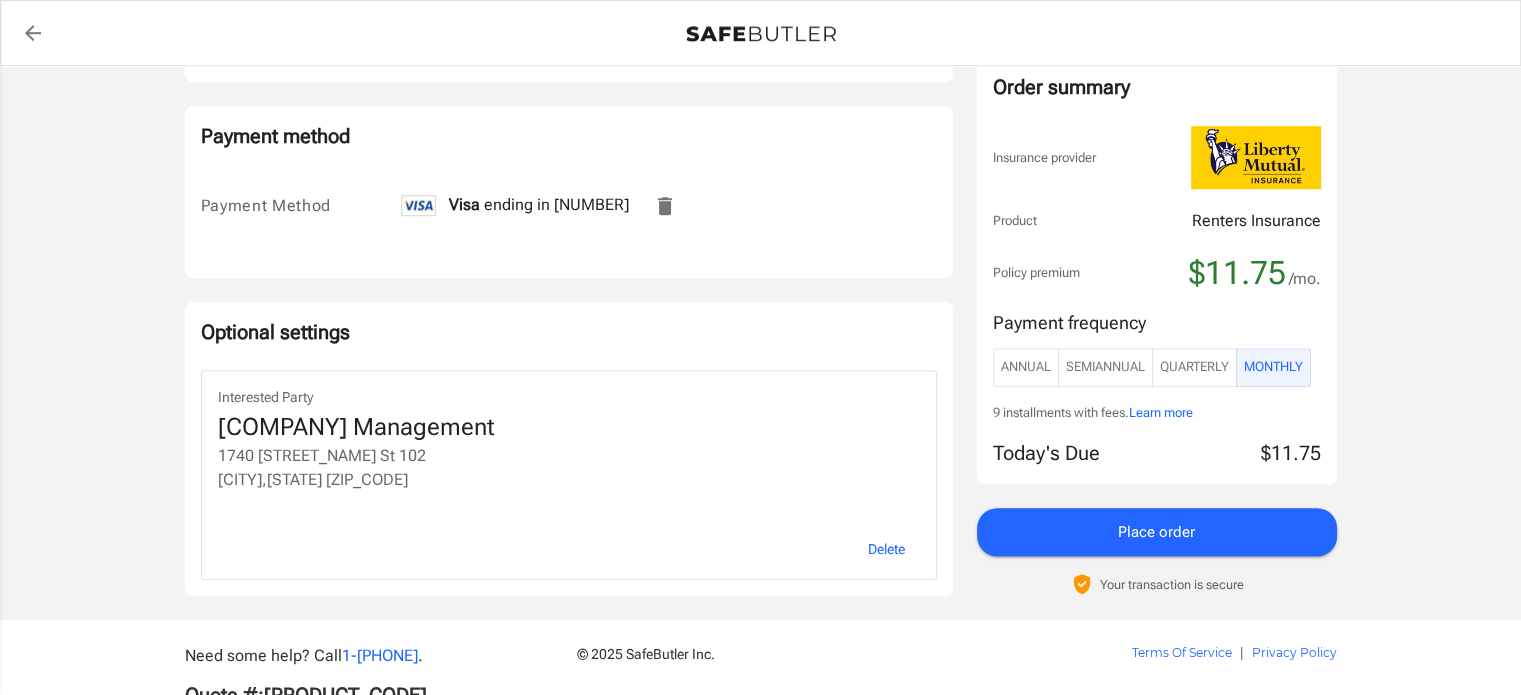 scroll, scrollTop: 1448, scrollLeft: 0, axis: vertical 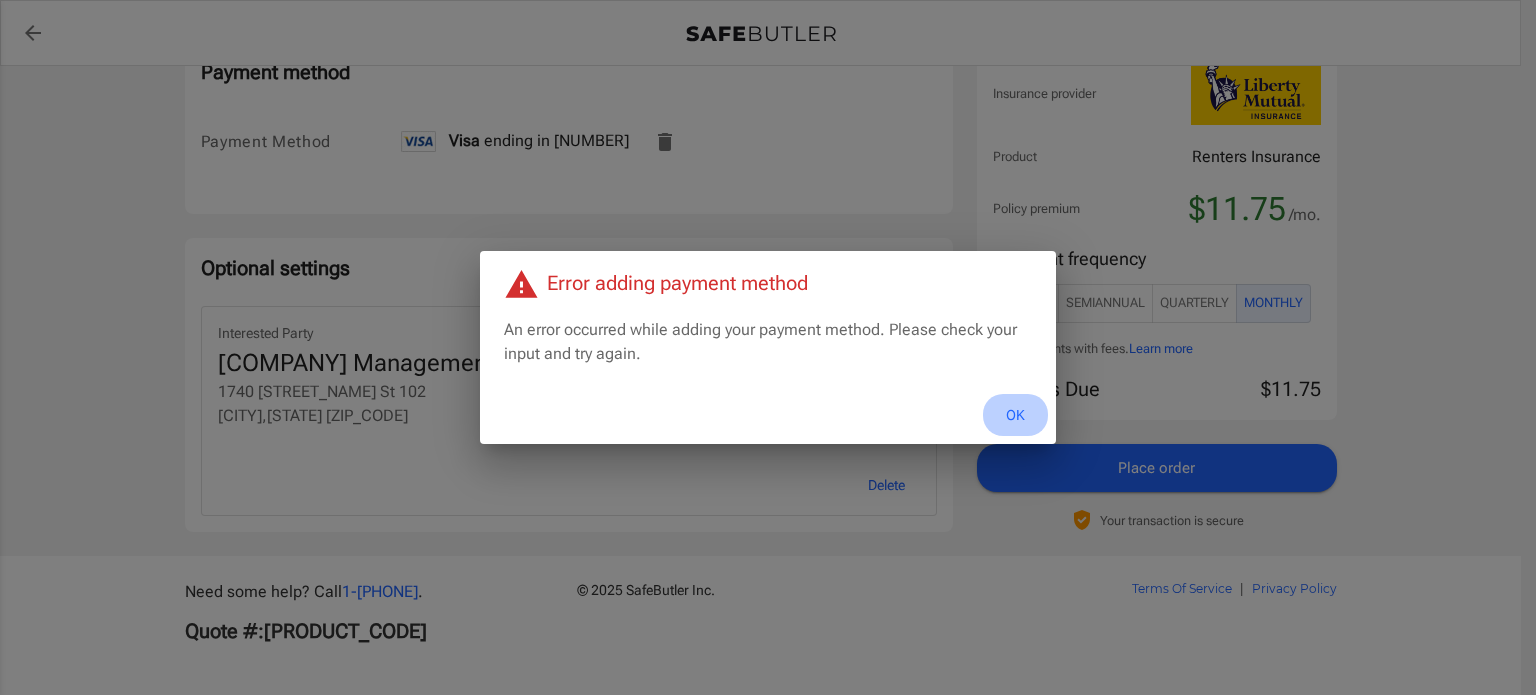 click on "OK" at bounding box center (1015, 415) 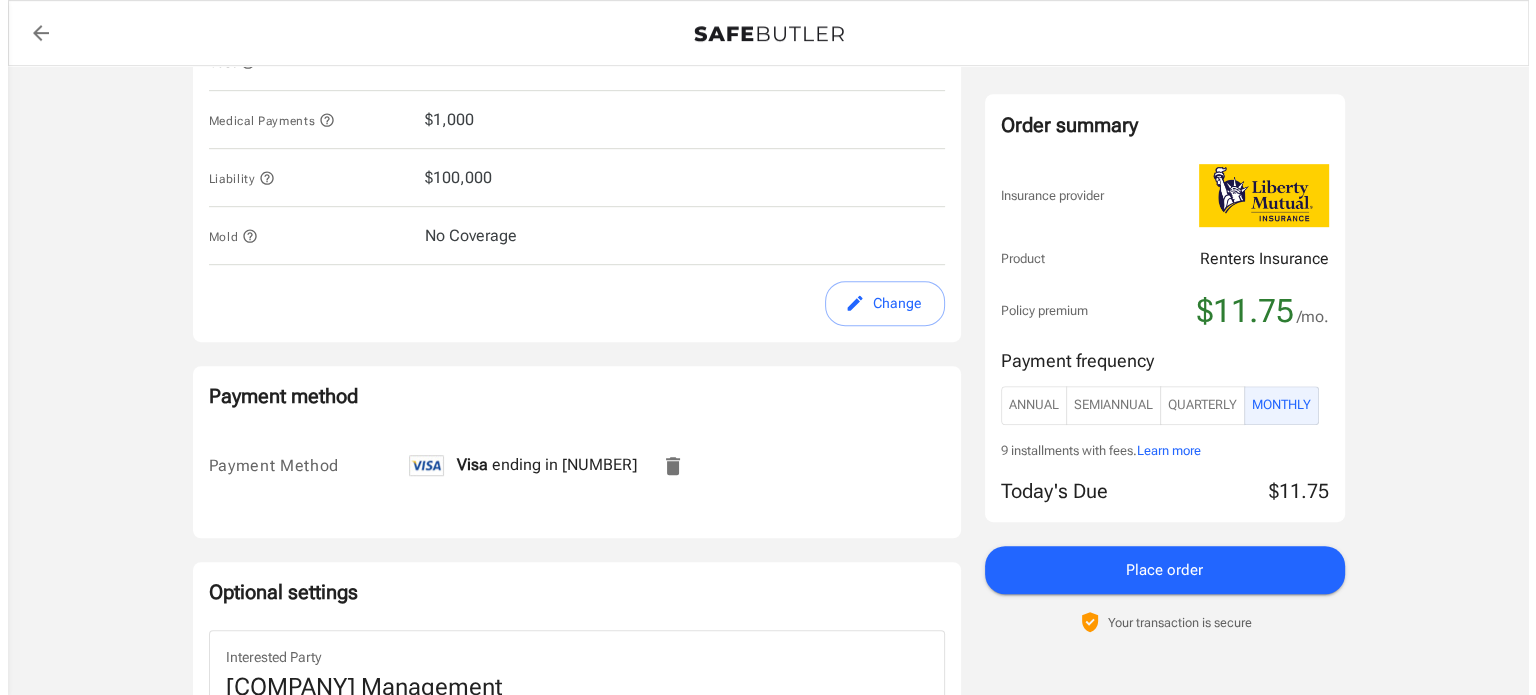 scroll, scrollTop: 1119, scrollLeft: 0, axis: vertical 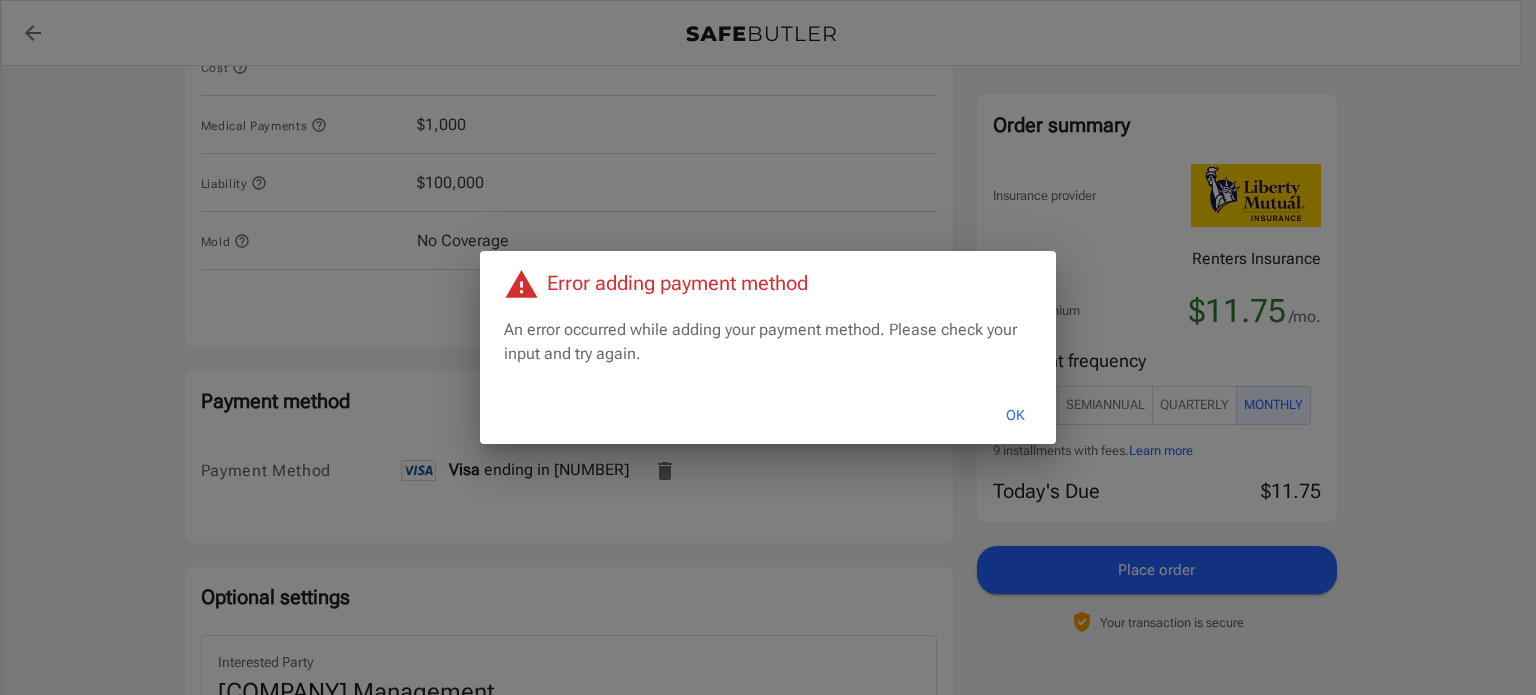 click on "OK" at bounding box center [1015, 415] 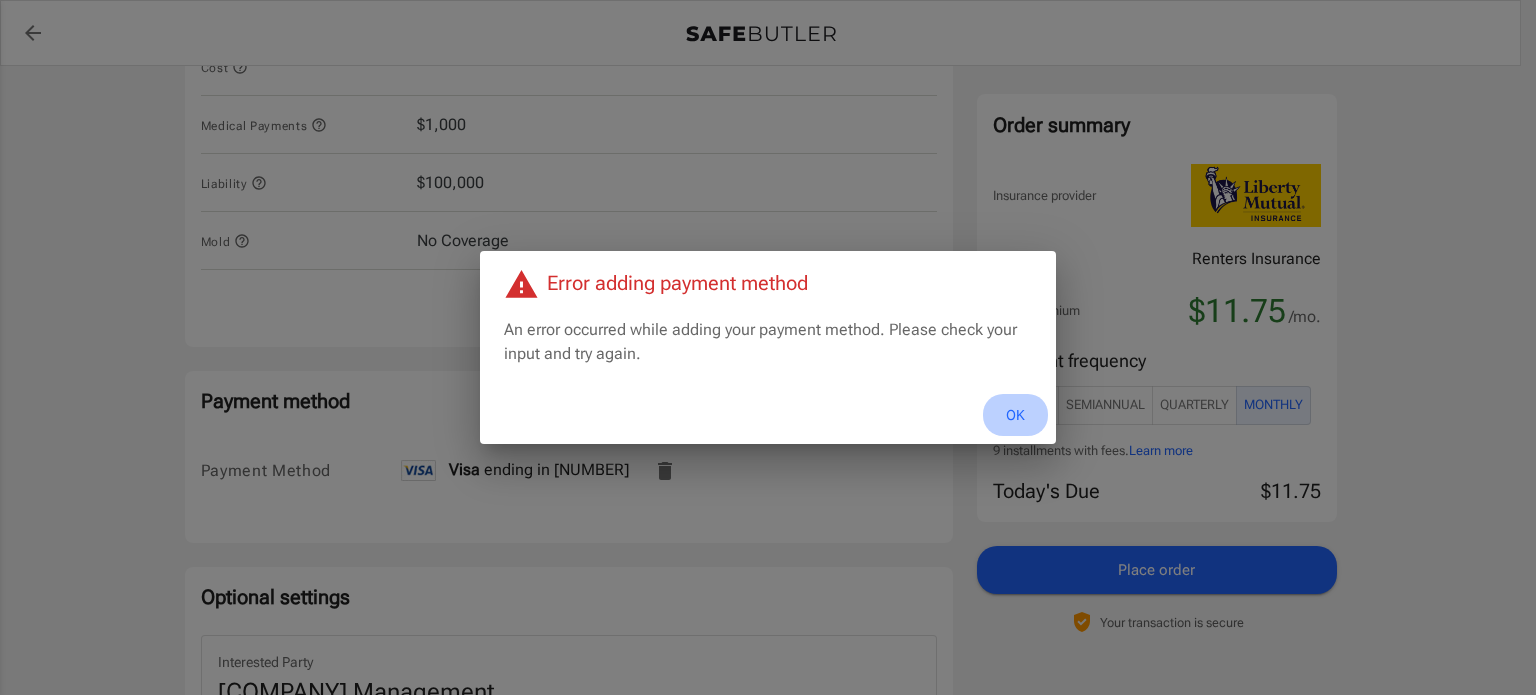 click on "OK" at bounding box center [1015, 415] 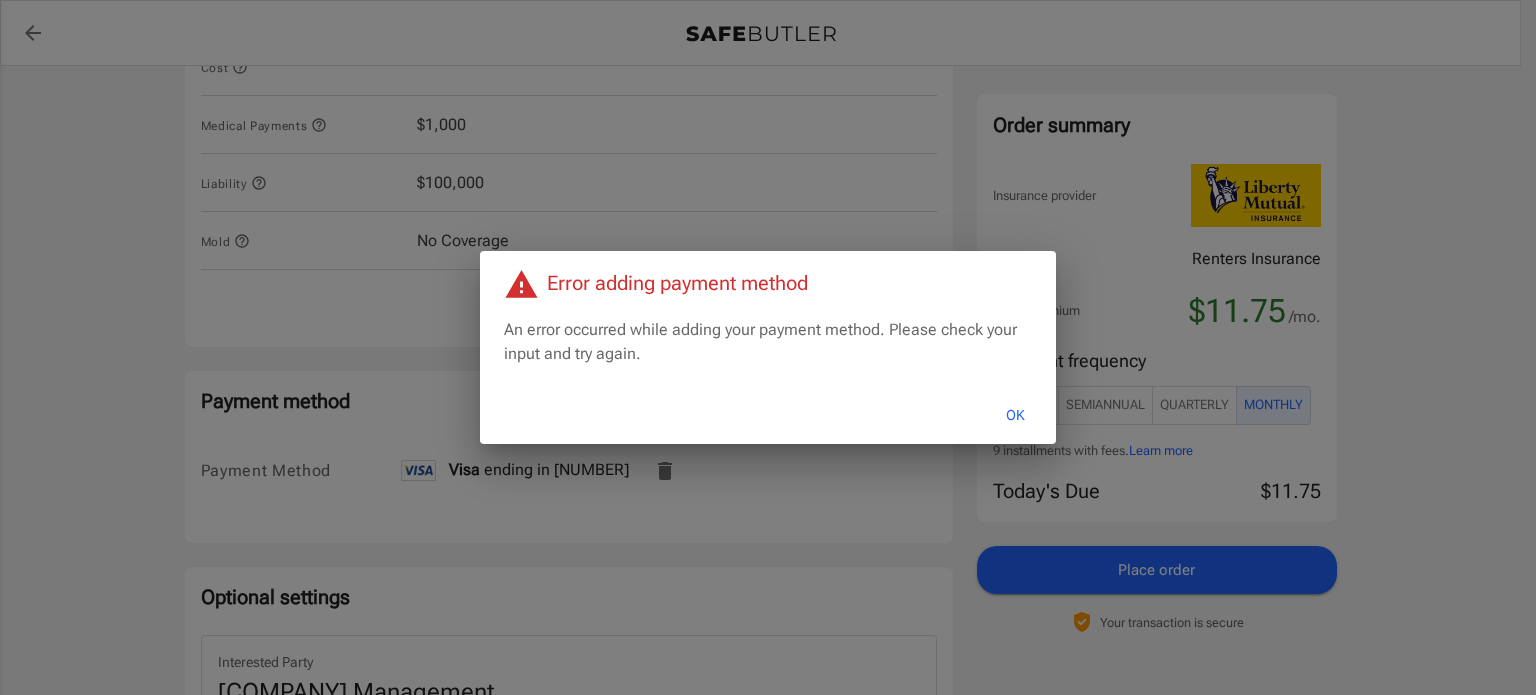 click on "Error adding payment method An error occurred while adding your payment method. Please check your input and try again. OK" at bounding box center [768, 347] 